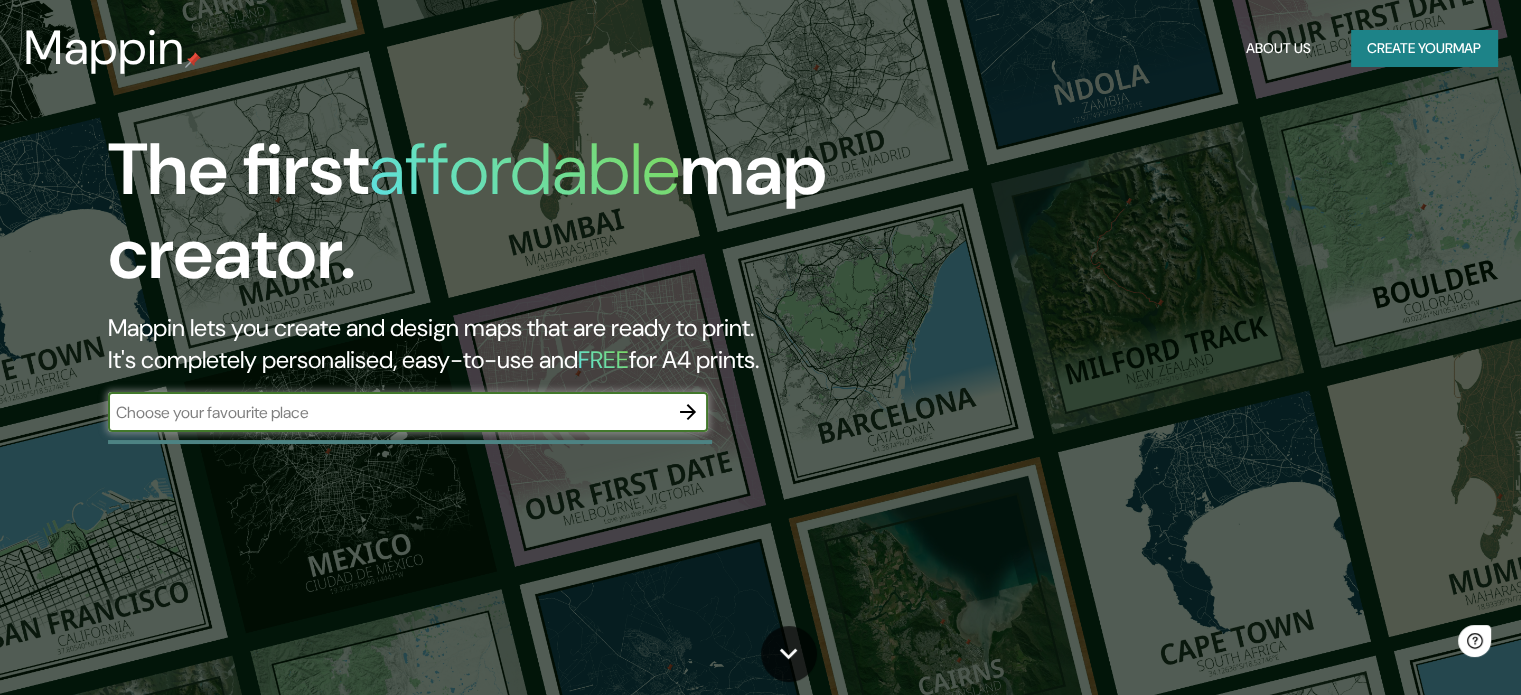 scroll, scrollTop: 0, scrollLeft: 0, axis: both 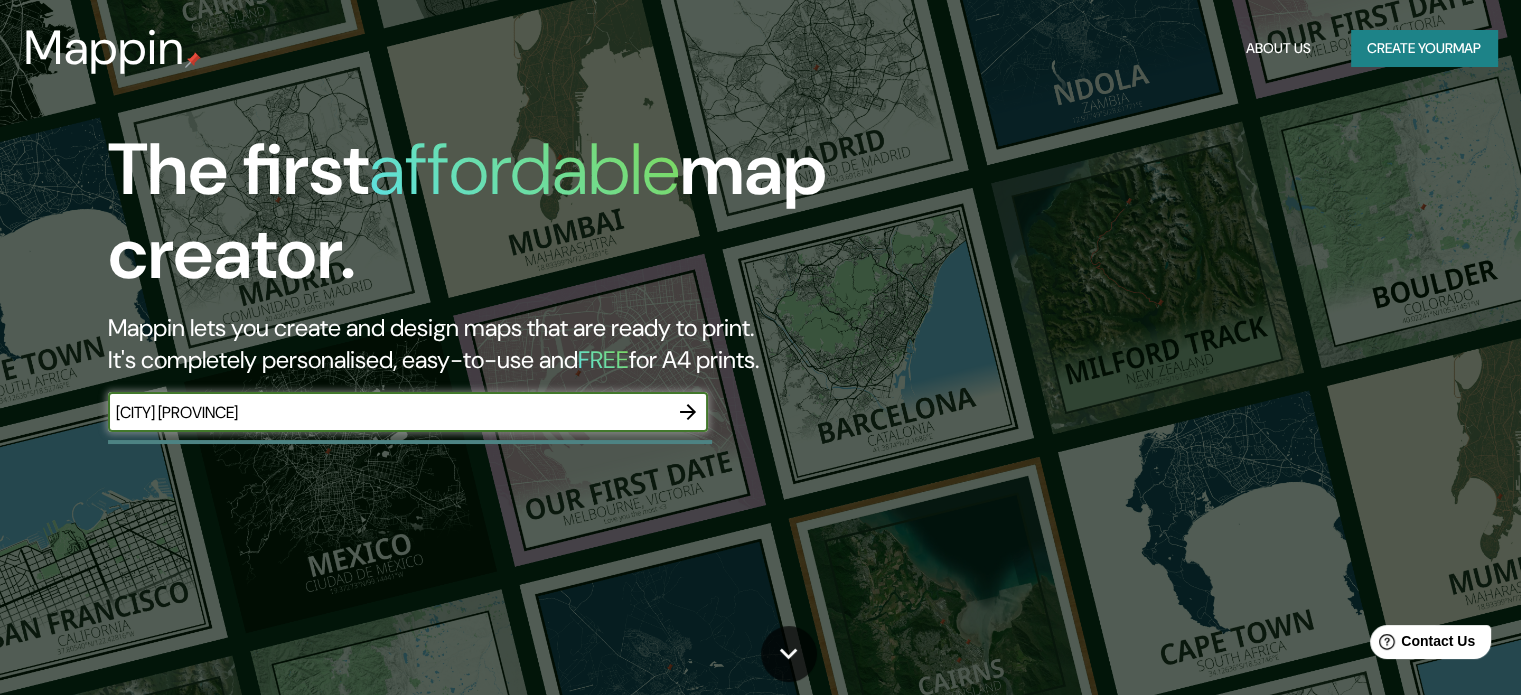 type on "la caleta Tenerife" 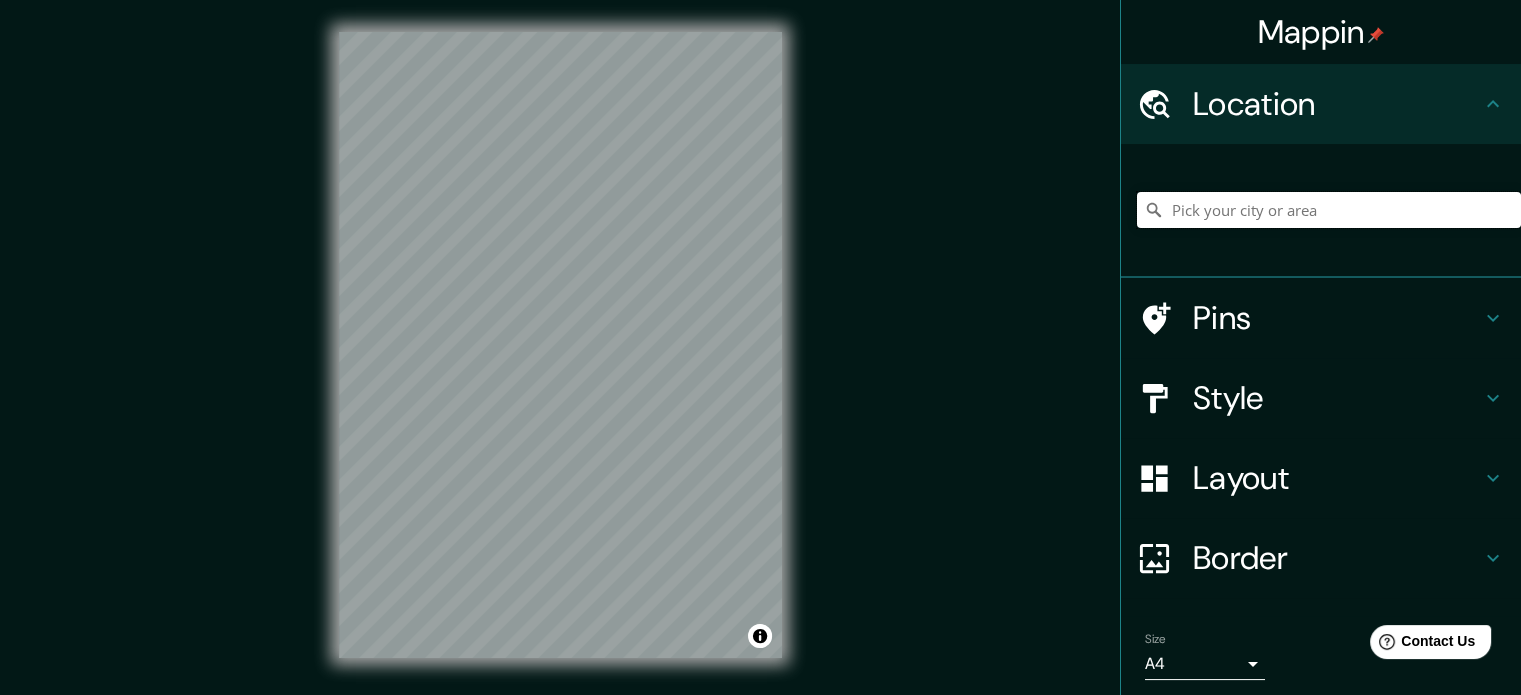click at bounding box center [1329, 210] 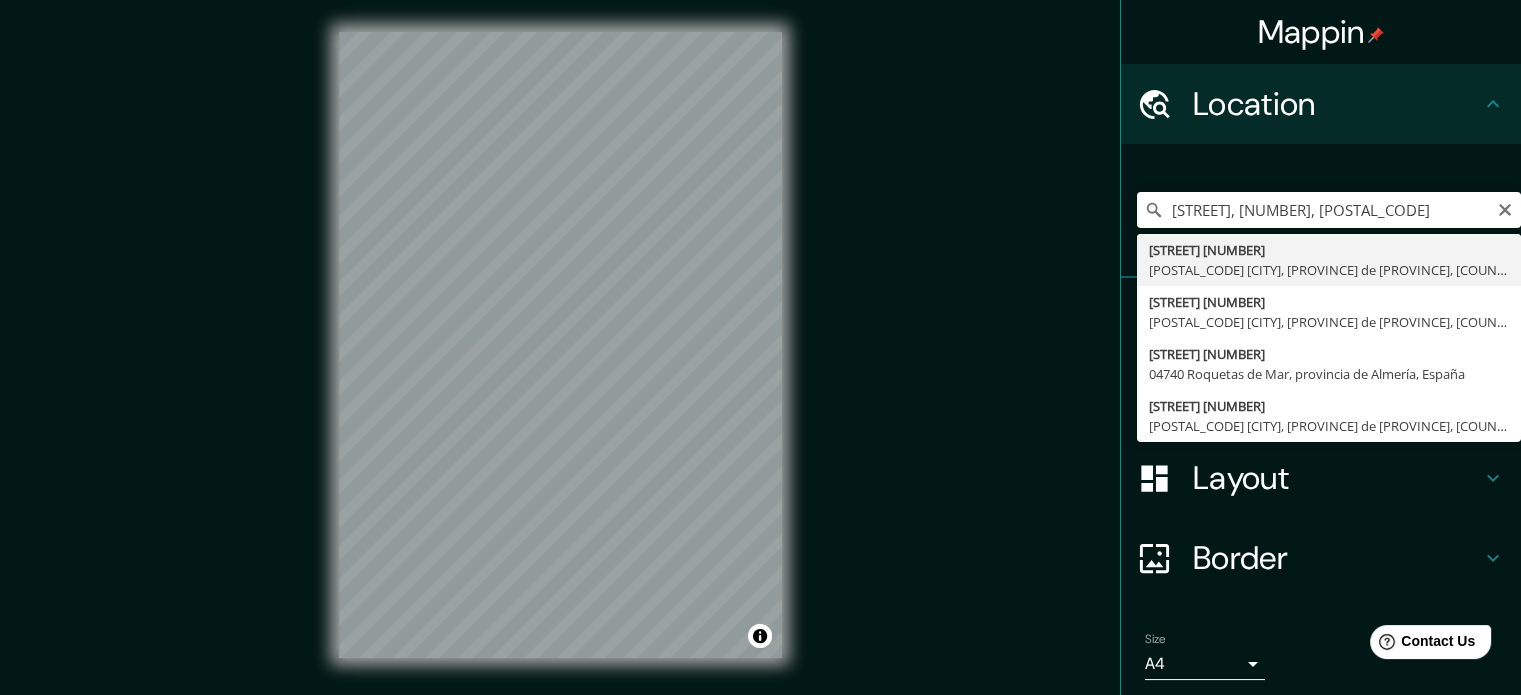 type on "[STREET] [NUMBER], [POSTAL_CODE] [CITY], [PROVINCE] de [PROVINCE], [COUNTRY]" 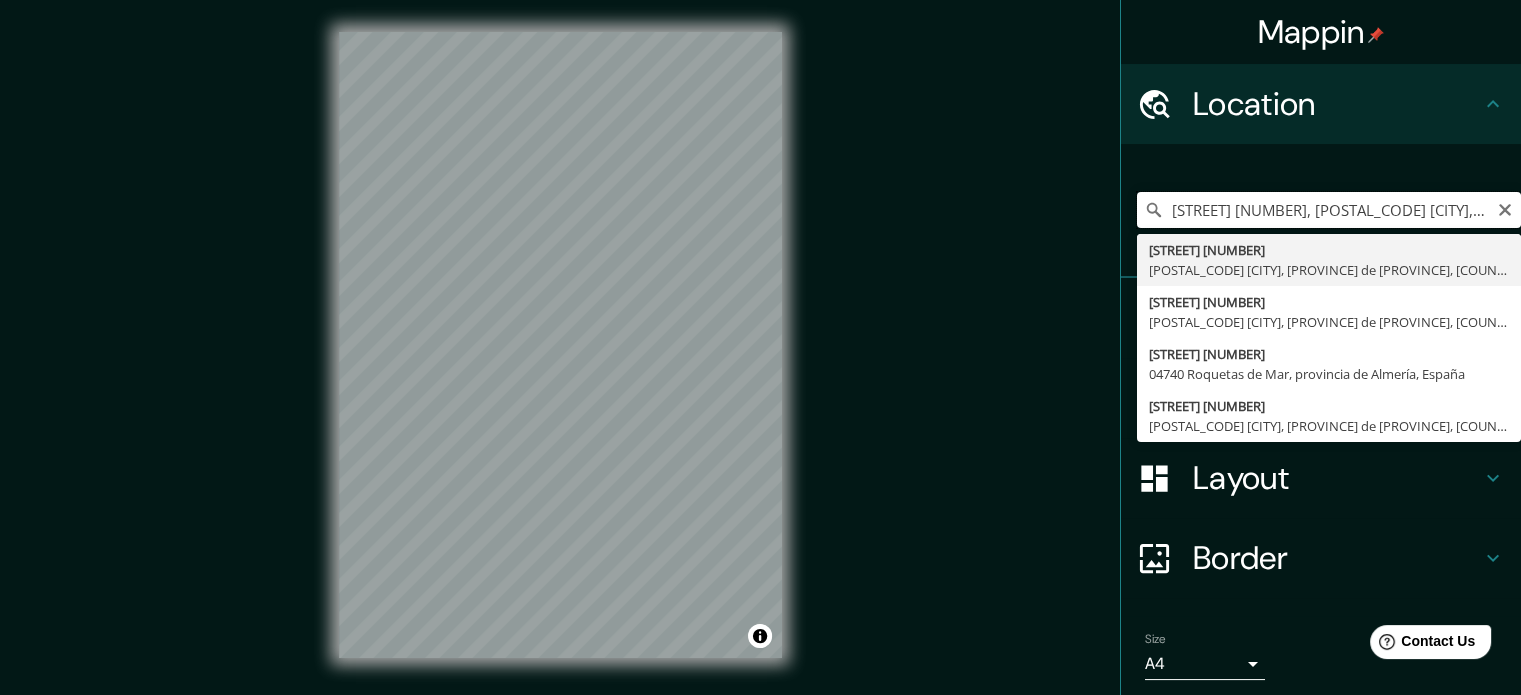 scroll, scrollTop: 0, scrollLeft: 0, axis: both 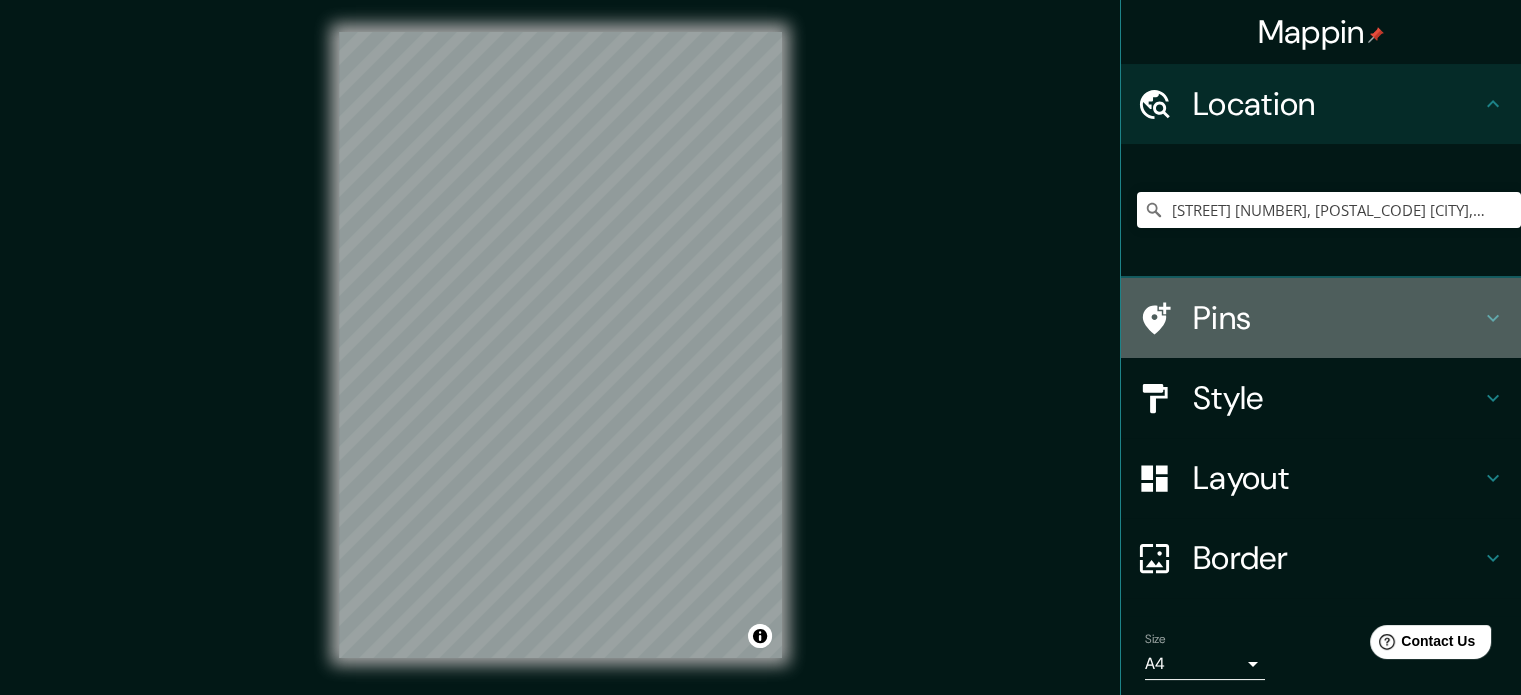 click 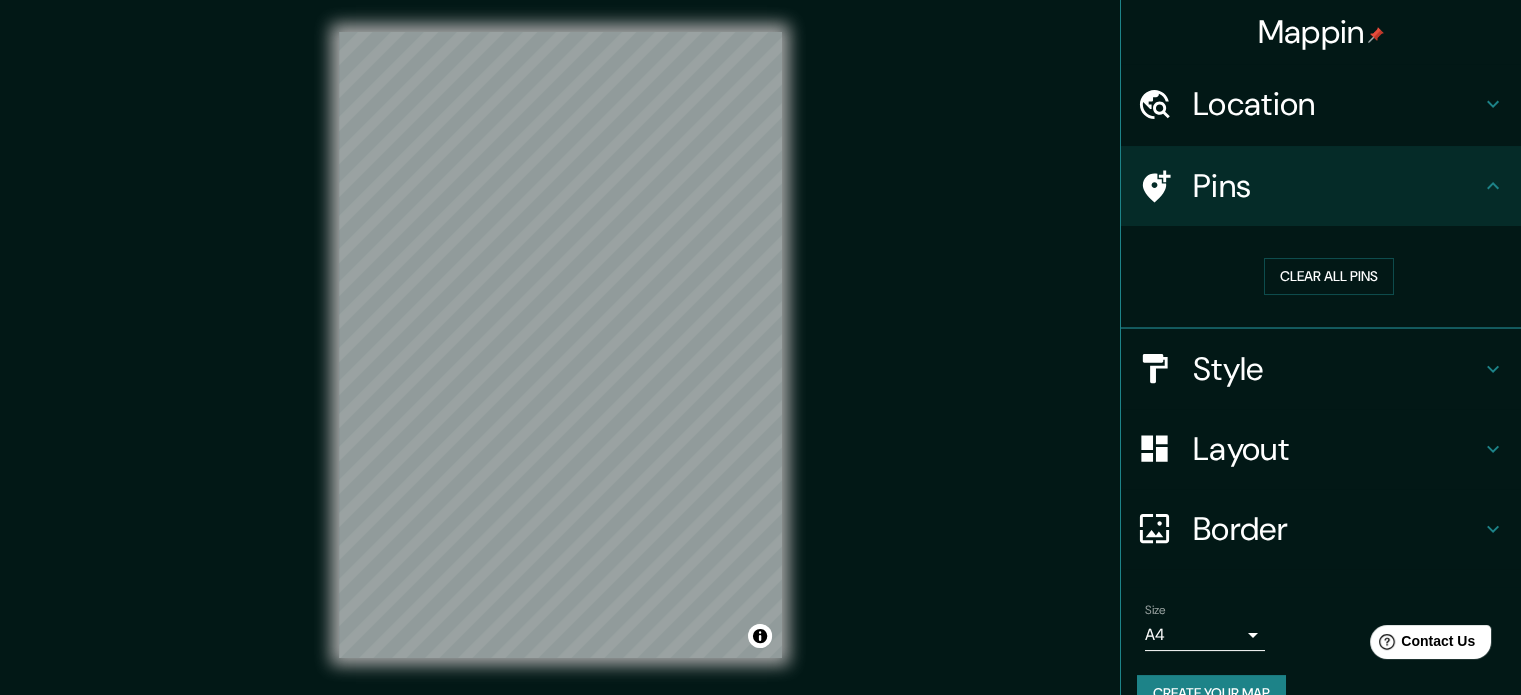 click 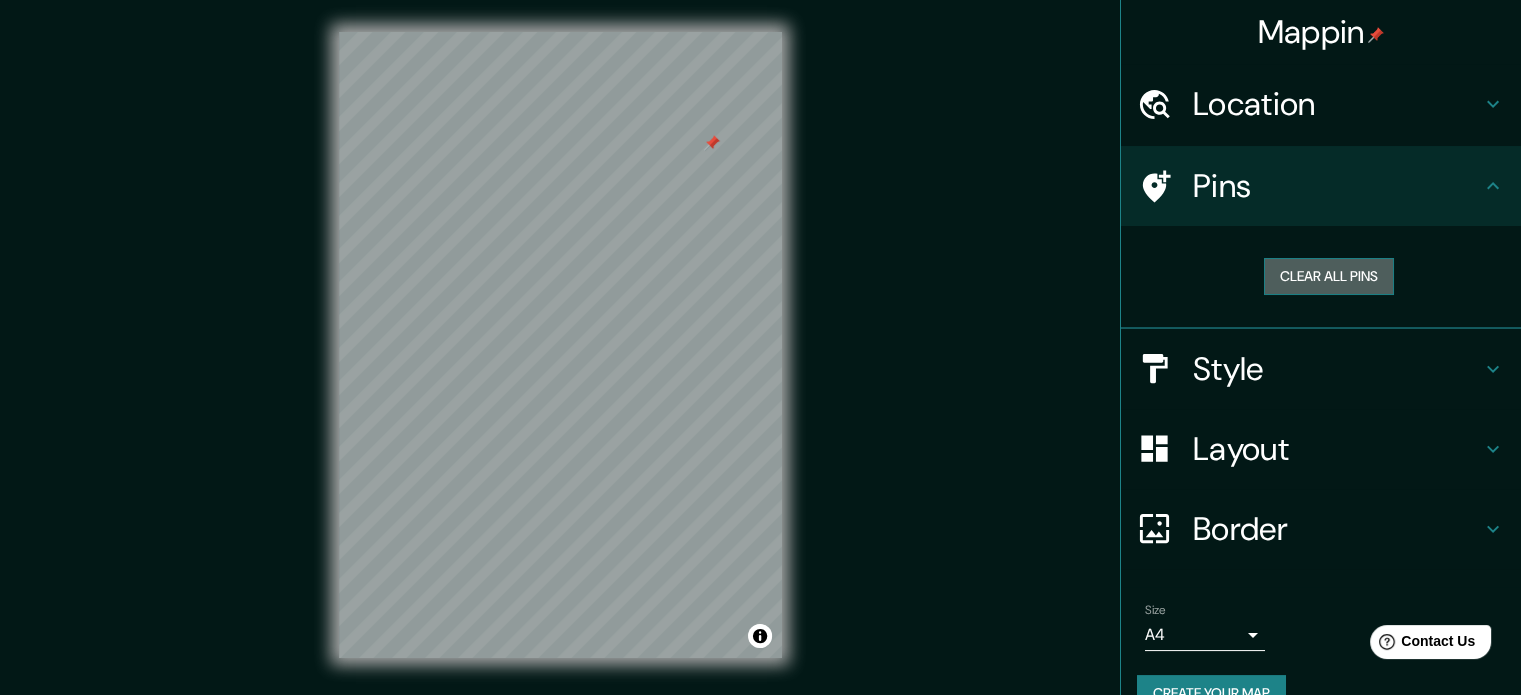 click on "Clear all pins" at bounding box center [1329, 276] 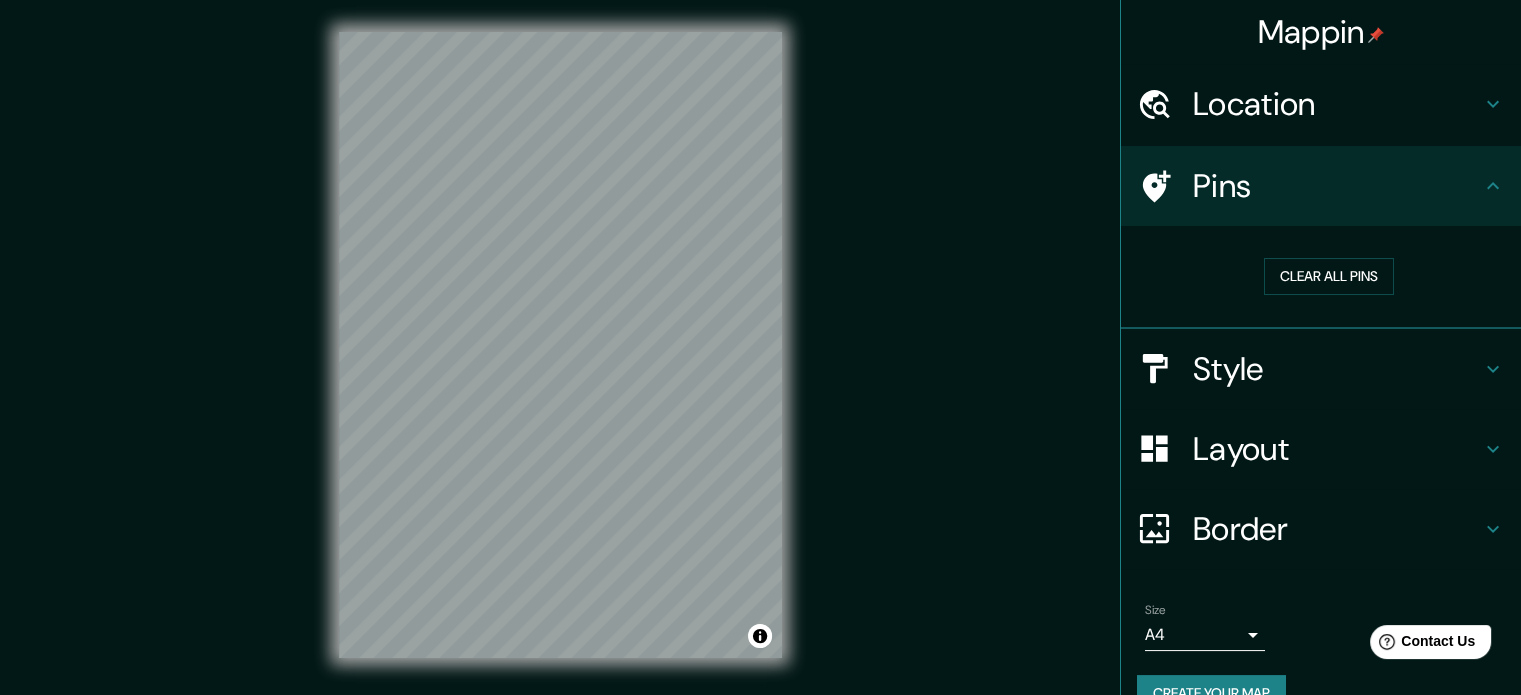 scroll, scrollTop: 38, scrollLeft: 0, axis: vertical 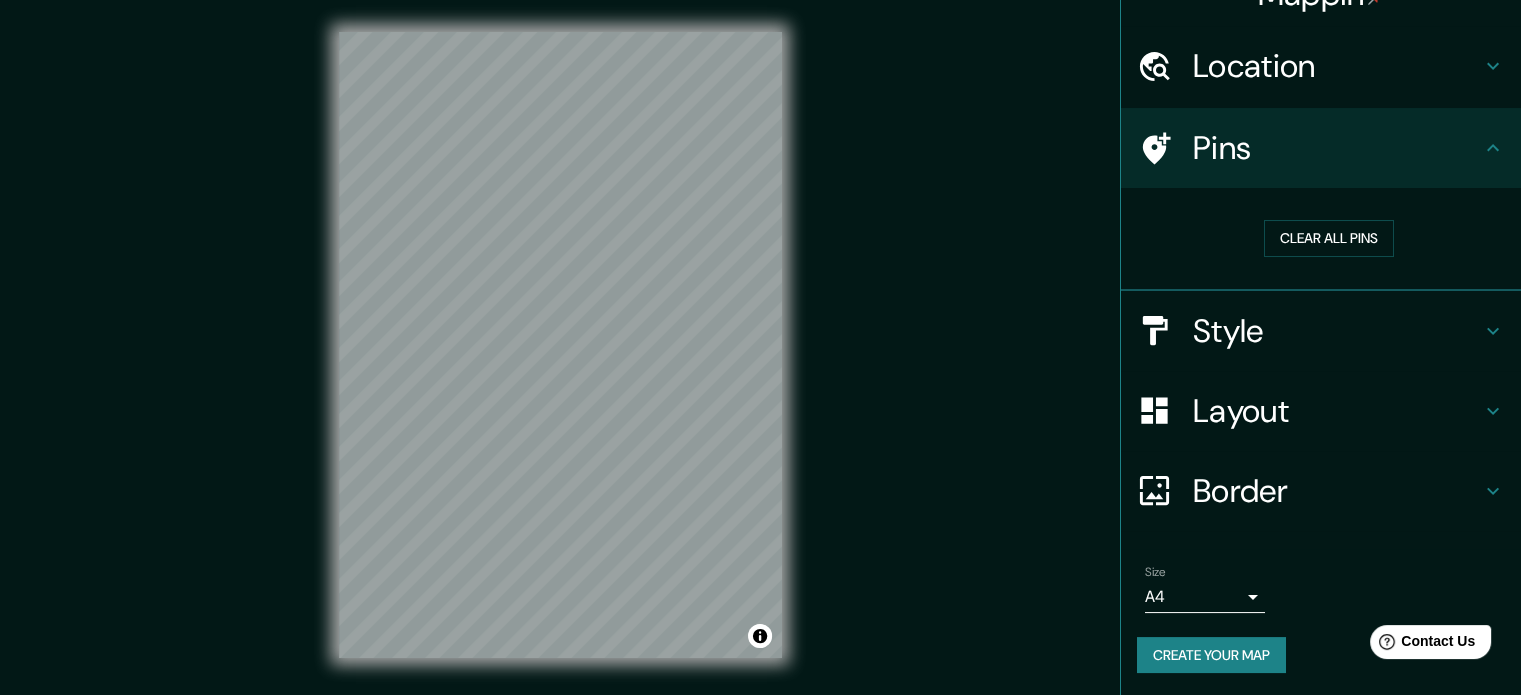 click on "Layout" at bounding box center [1337, 411] 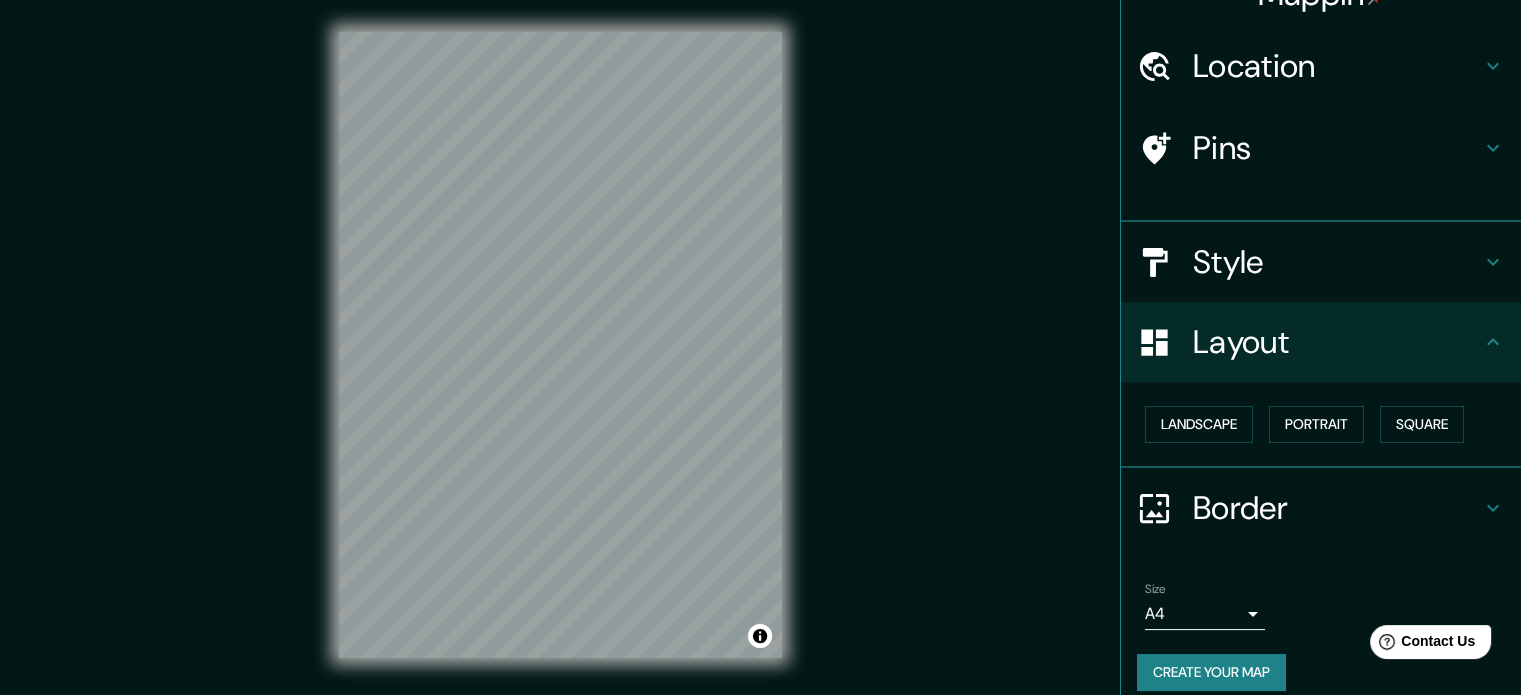 scroll, scrollTop: 22, scrollLeft: 0, axis: vertical 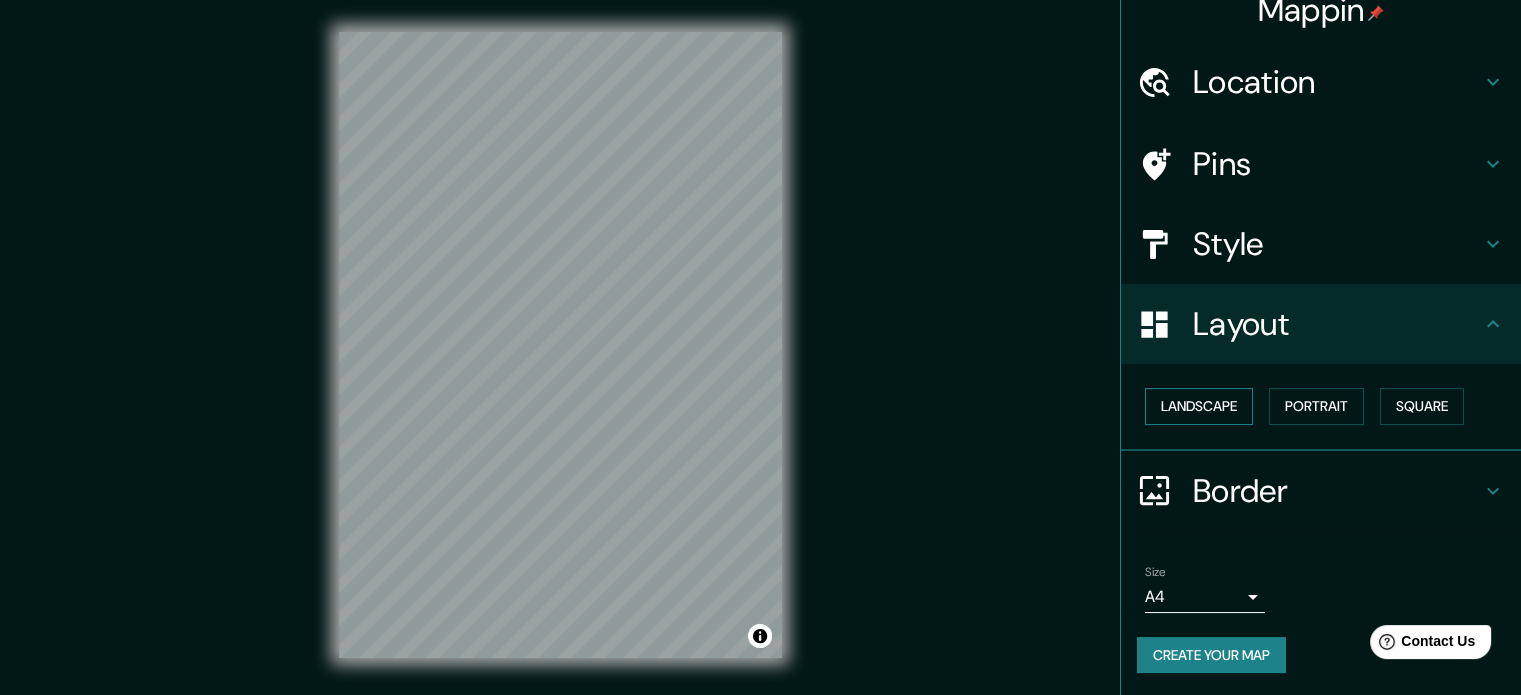 click on "Landscape" at bounding box center [1199, 406] 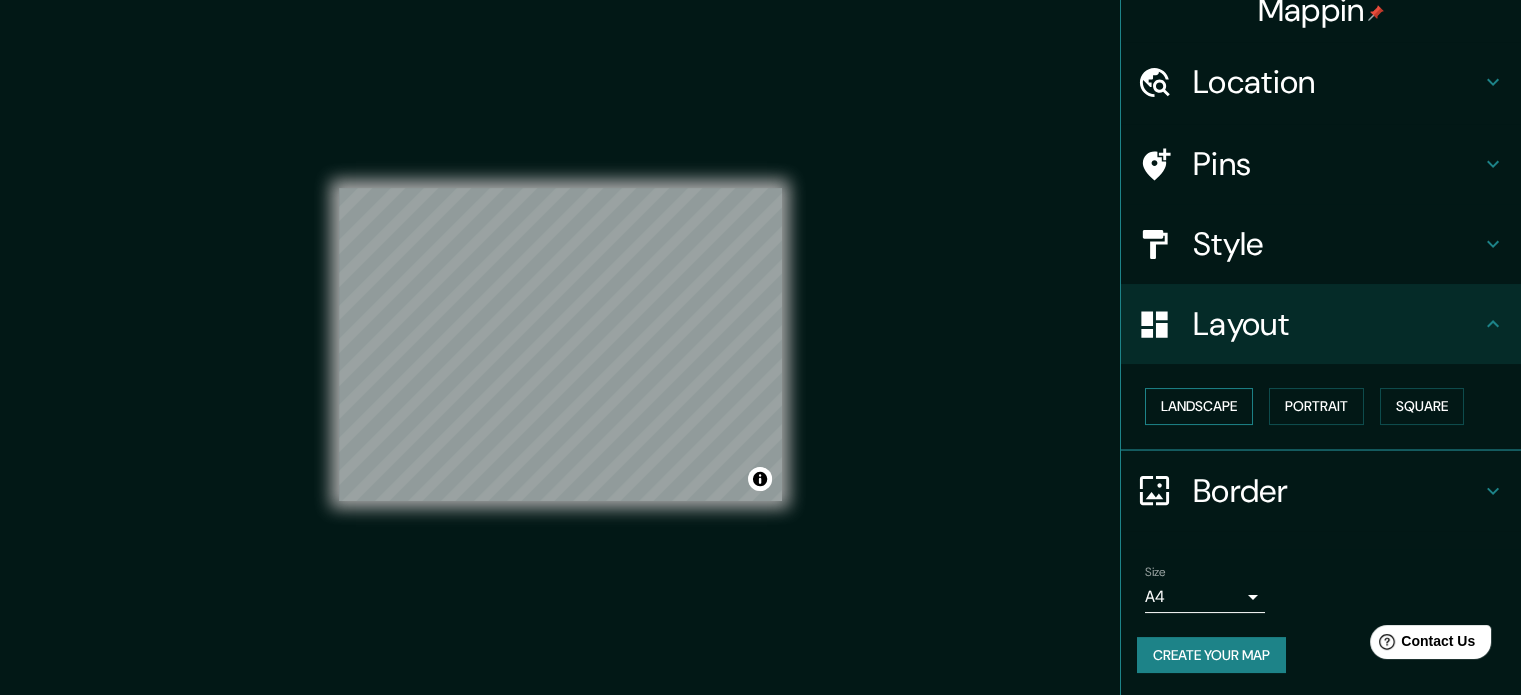 click on "Landscape" at bounding box center (1199, 406) 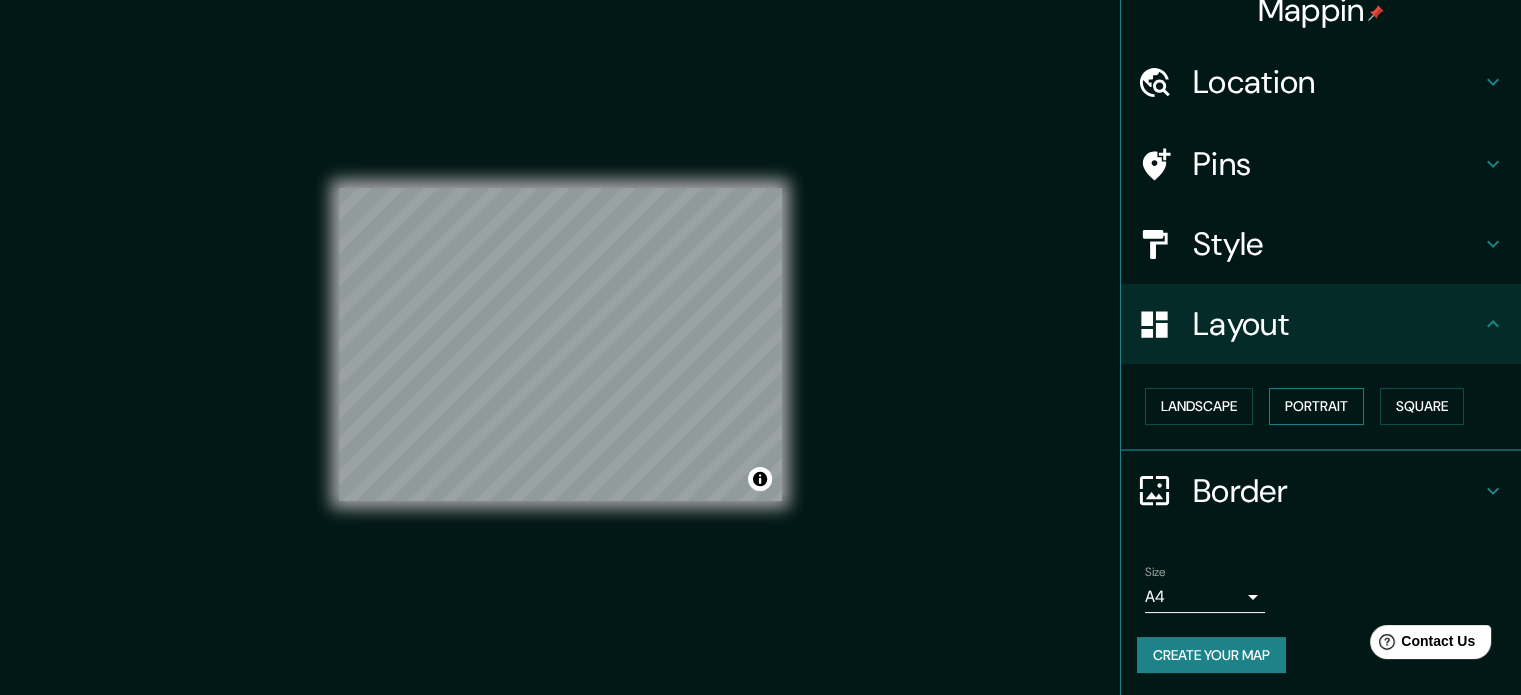 click on "Portrait" at bounding box center (1316, 406) 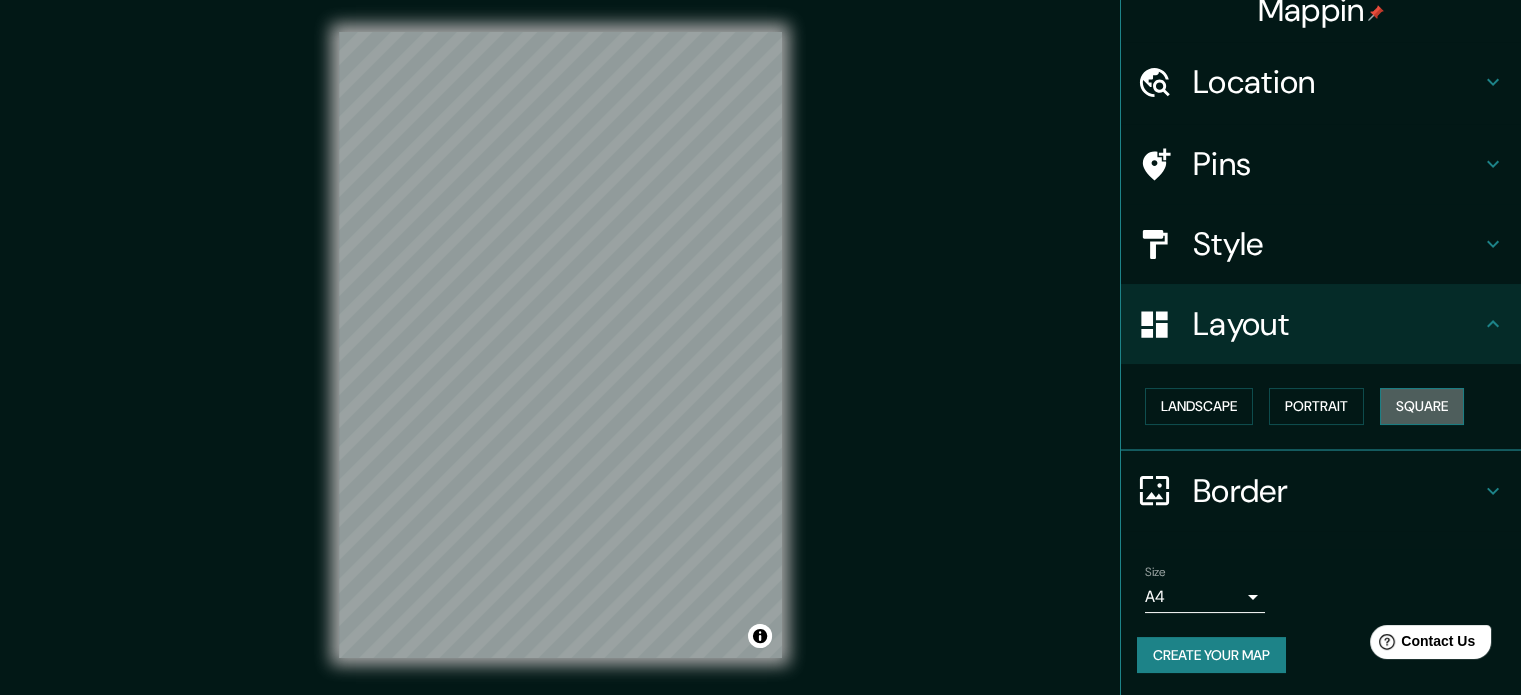 click on "Square" at bounding box center [1422, 406] 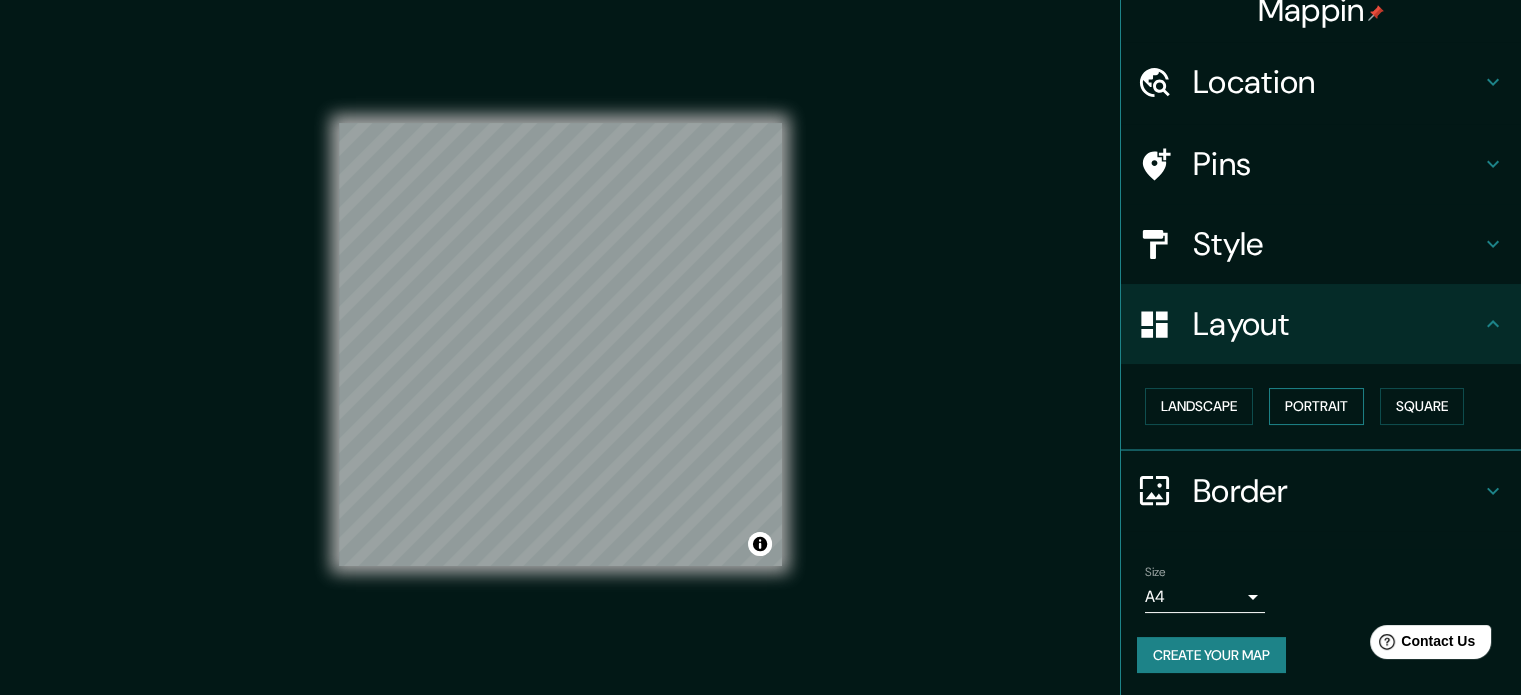 click on "Portrait" at bounding box center (1316, 406) 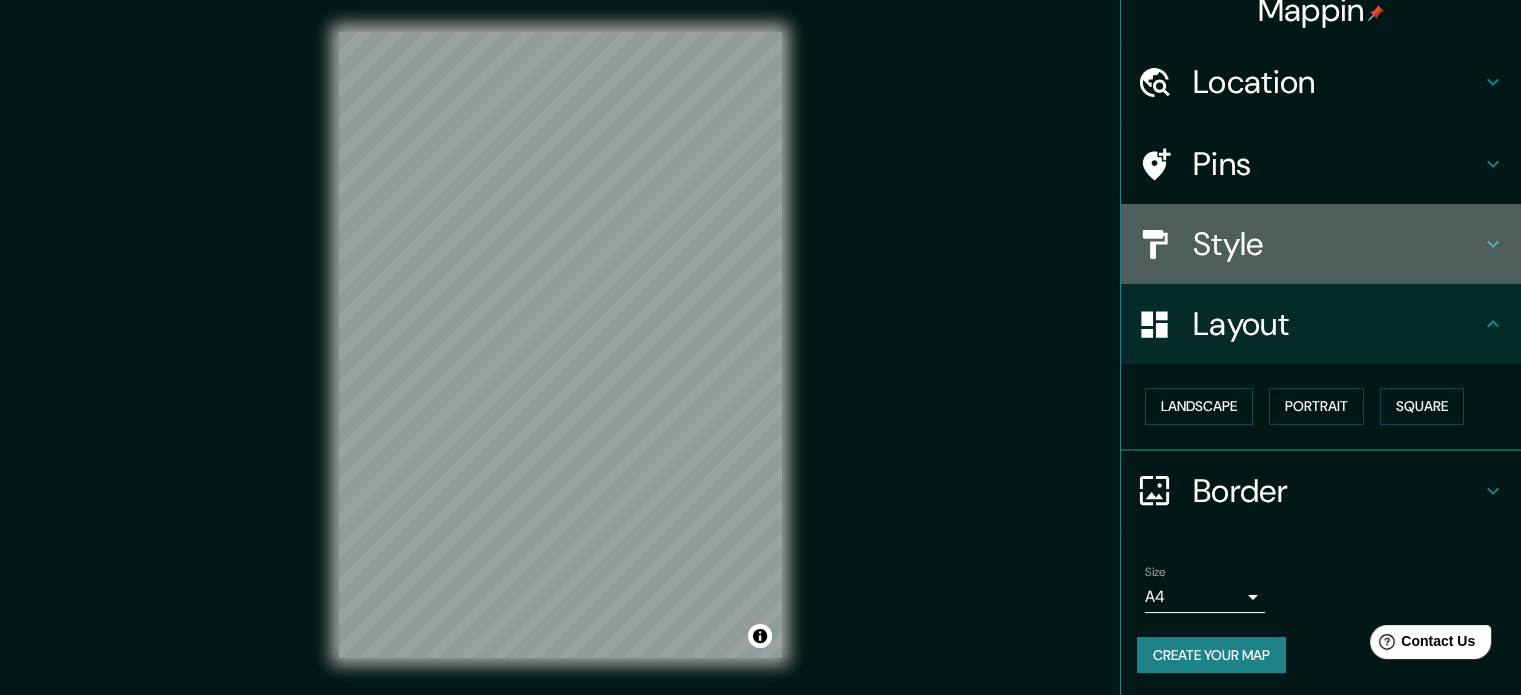 click on "Style" at bounding box center (1337, 244) 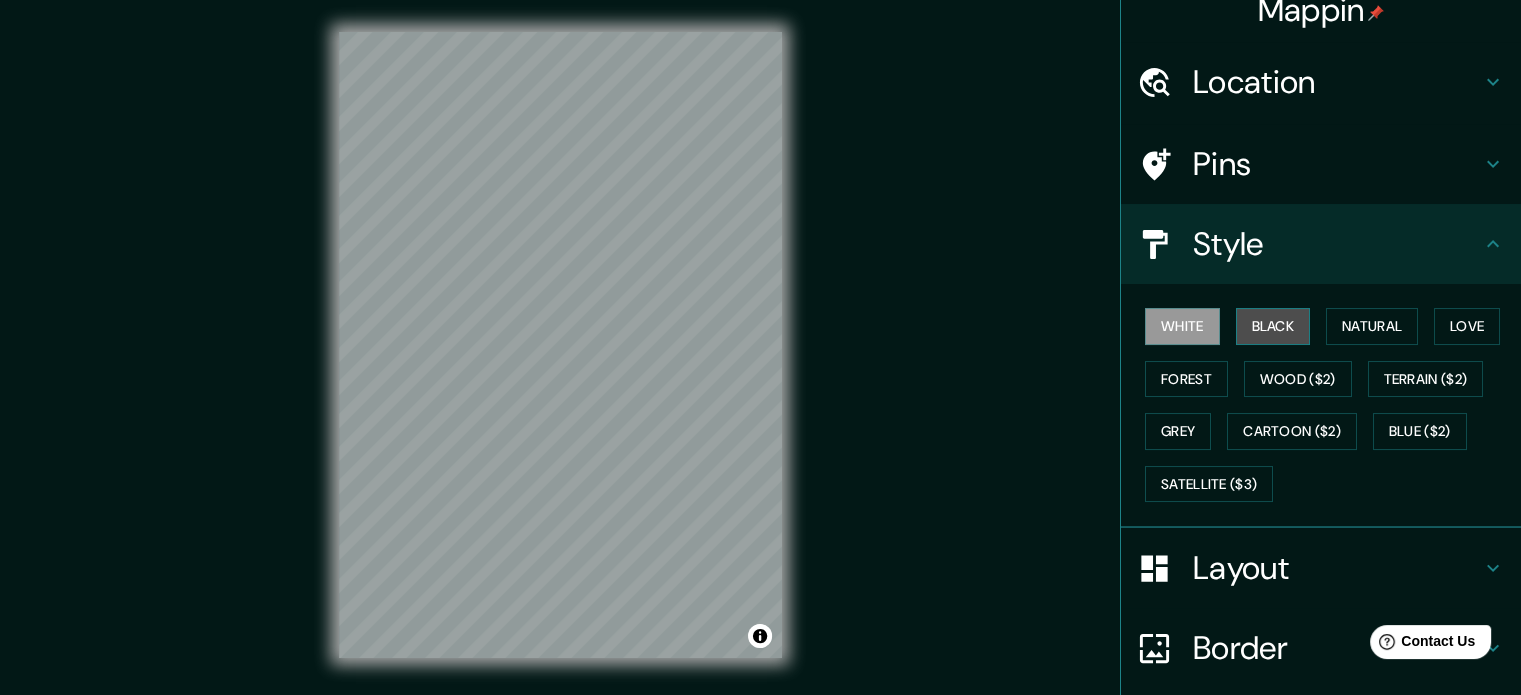 click on "Black" at bounding box center [1273, 326] 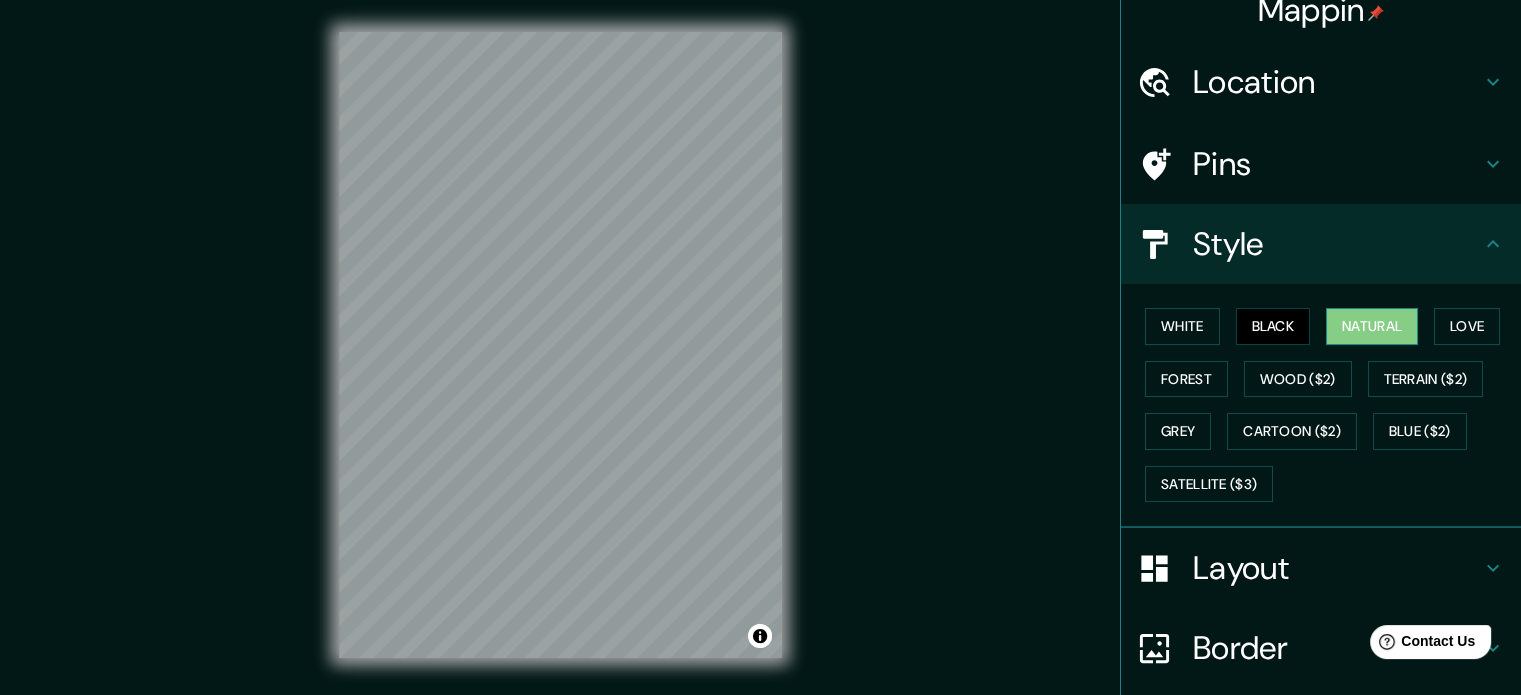 click on "Natural" at bounding box center [1372, 326] 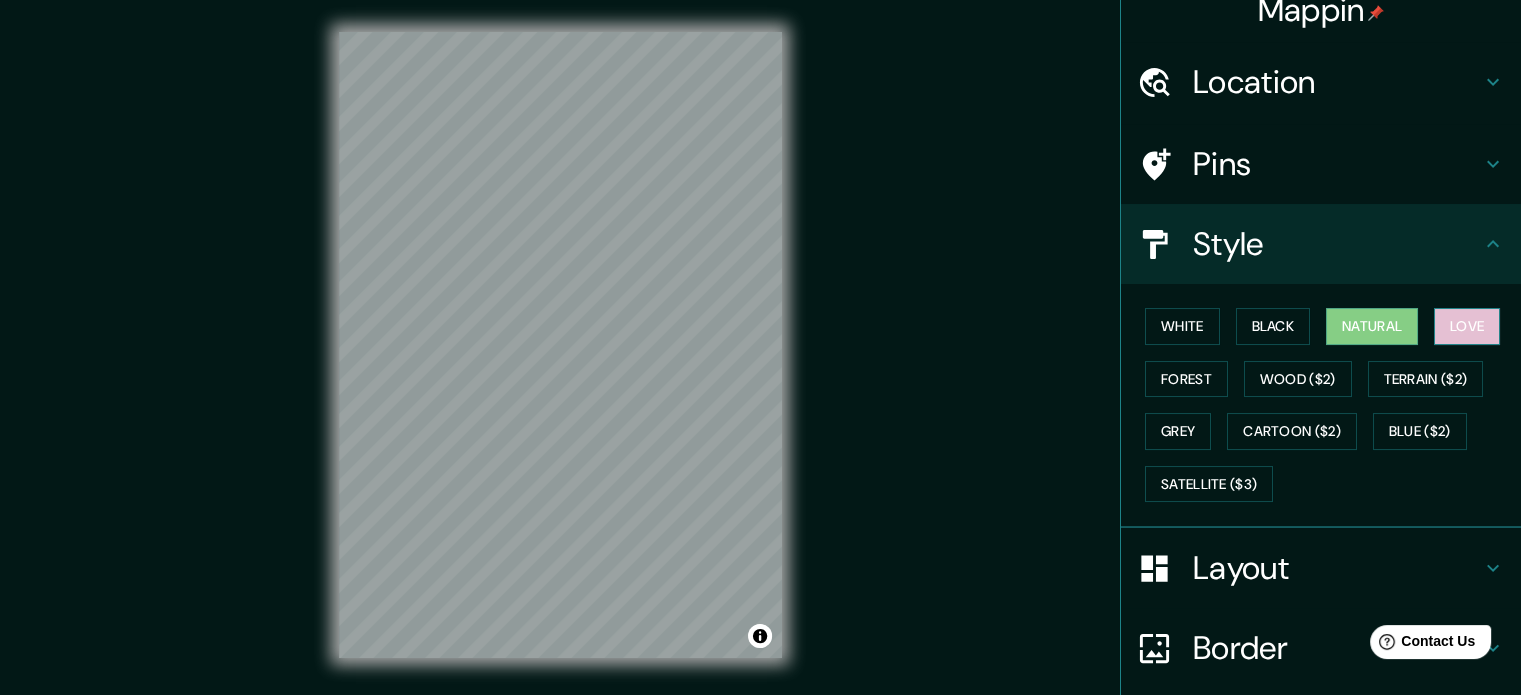 click on "Love" at bounding box center (1467, 326) 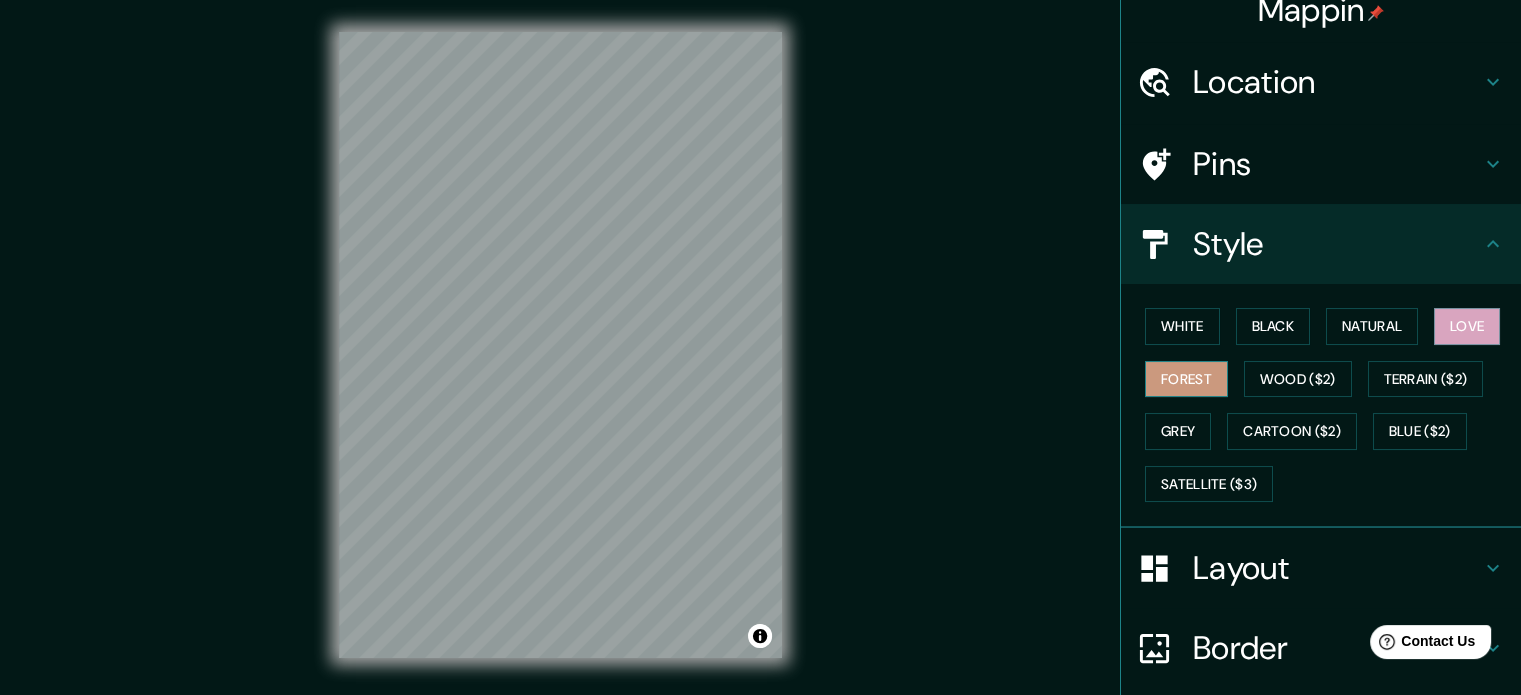 click on "Forest" at bounding box center [1186, 379] 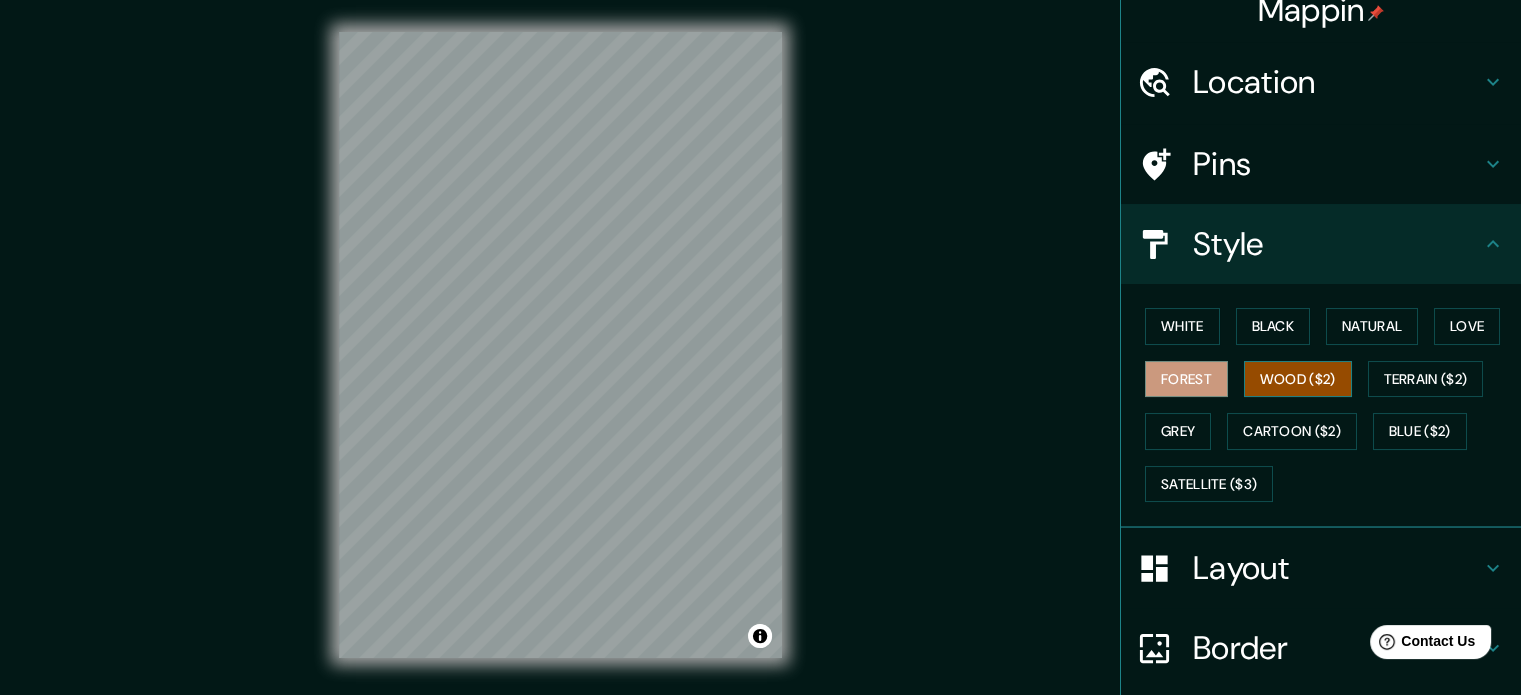 click on "Wood ($2)" at bounding box center (1298, 379) 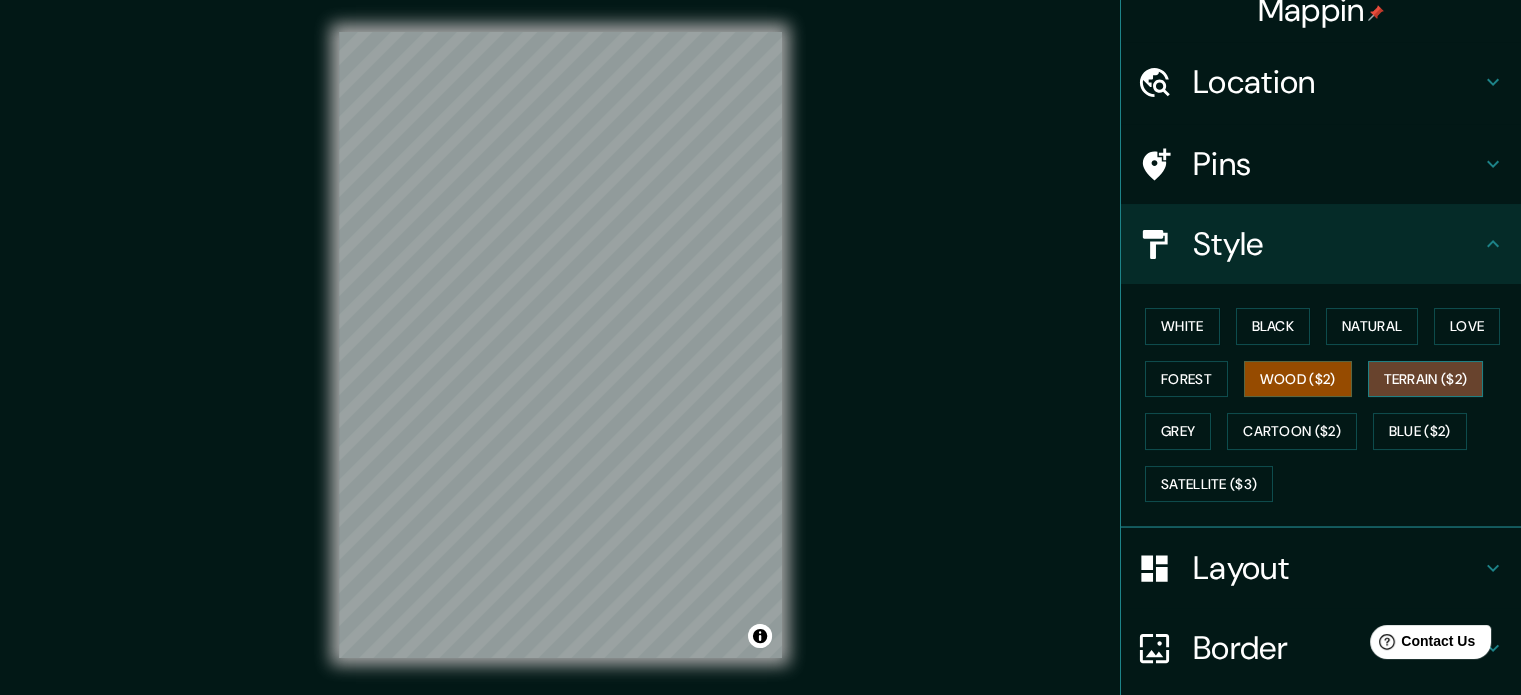 click on "Terrain ($2)" at bounding box center [1426, 379] 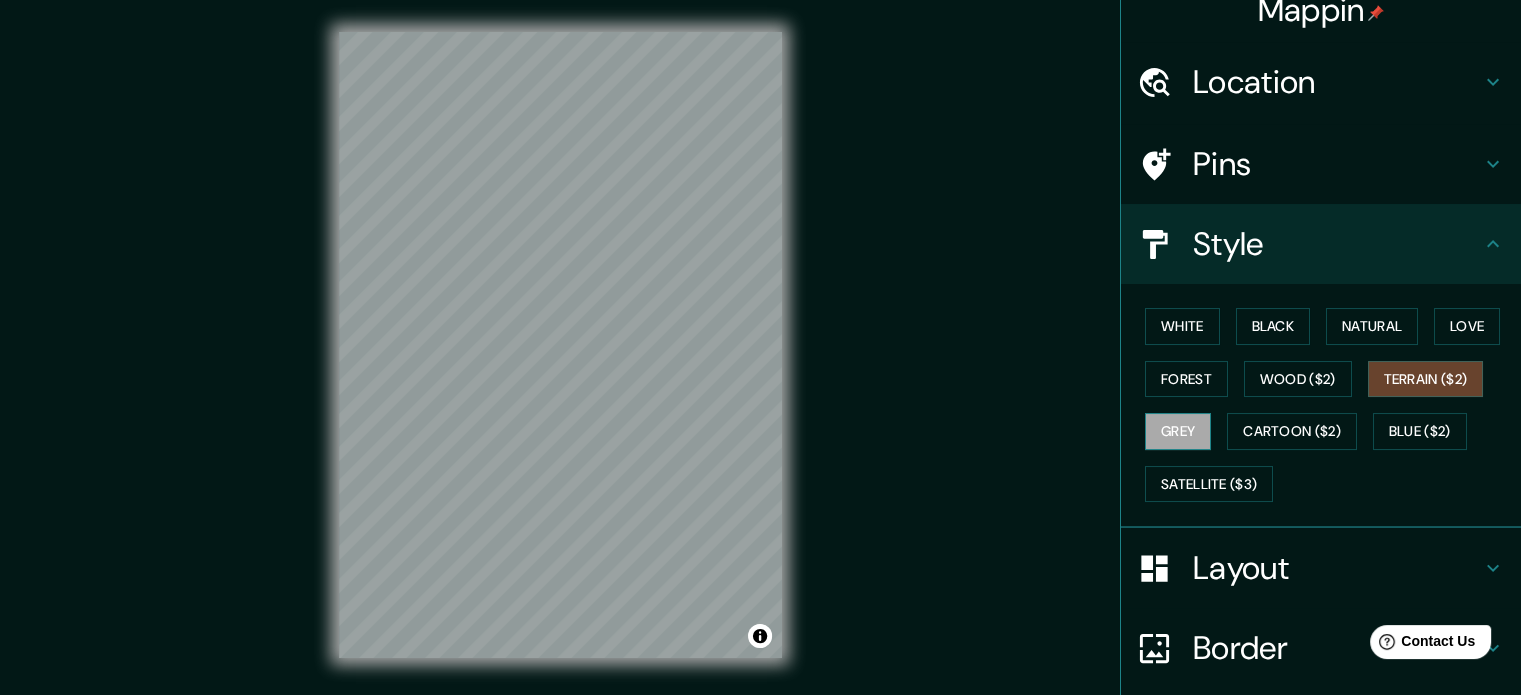 click on "Grey" at bounding box center [1178, 431] 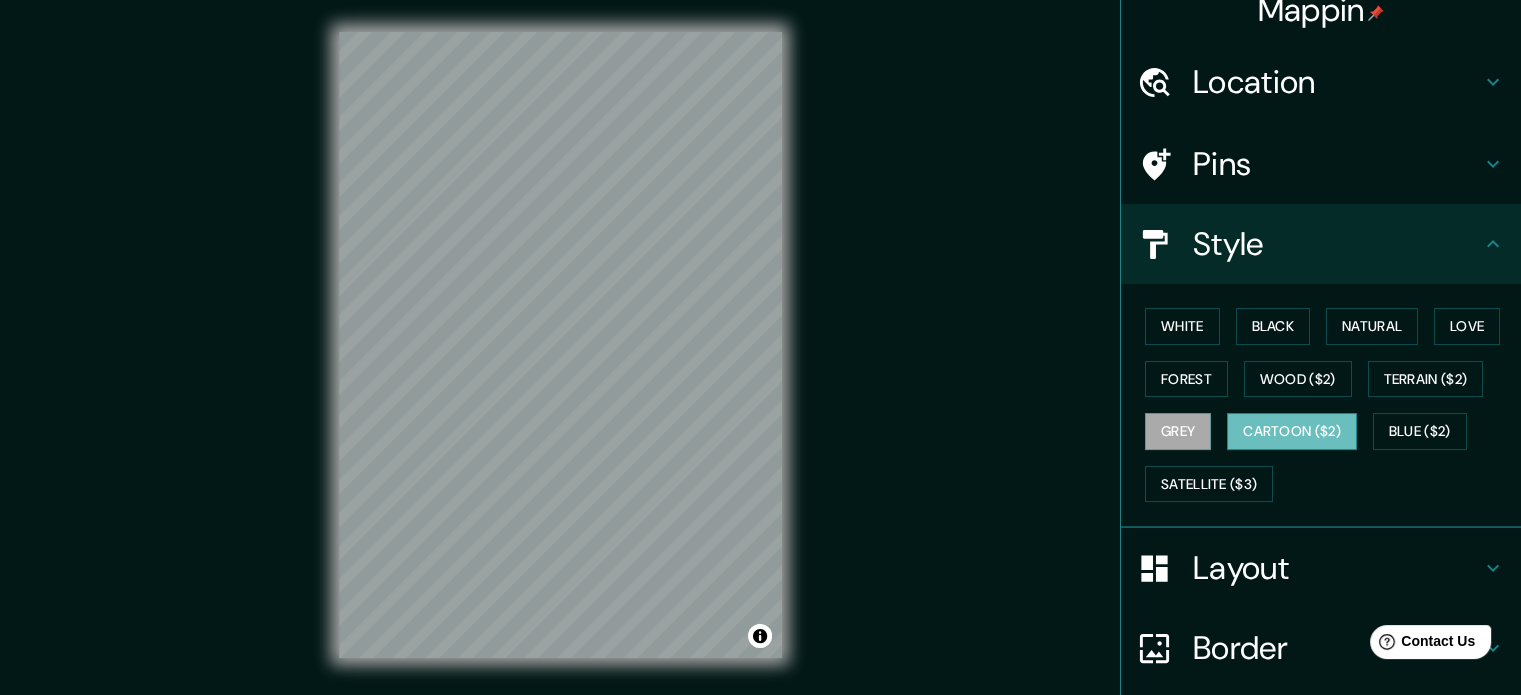 click on "Cartoon ($2)" at bounding box center (1292, 431) 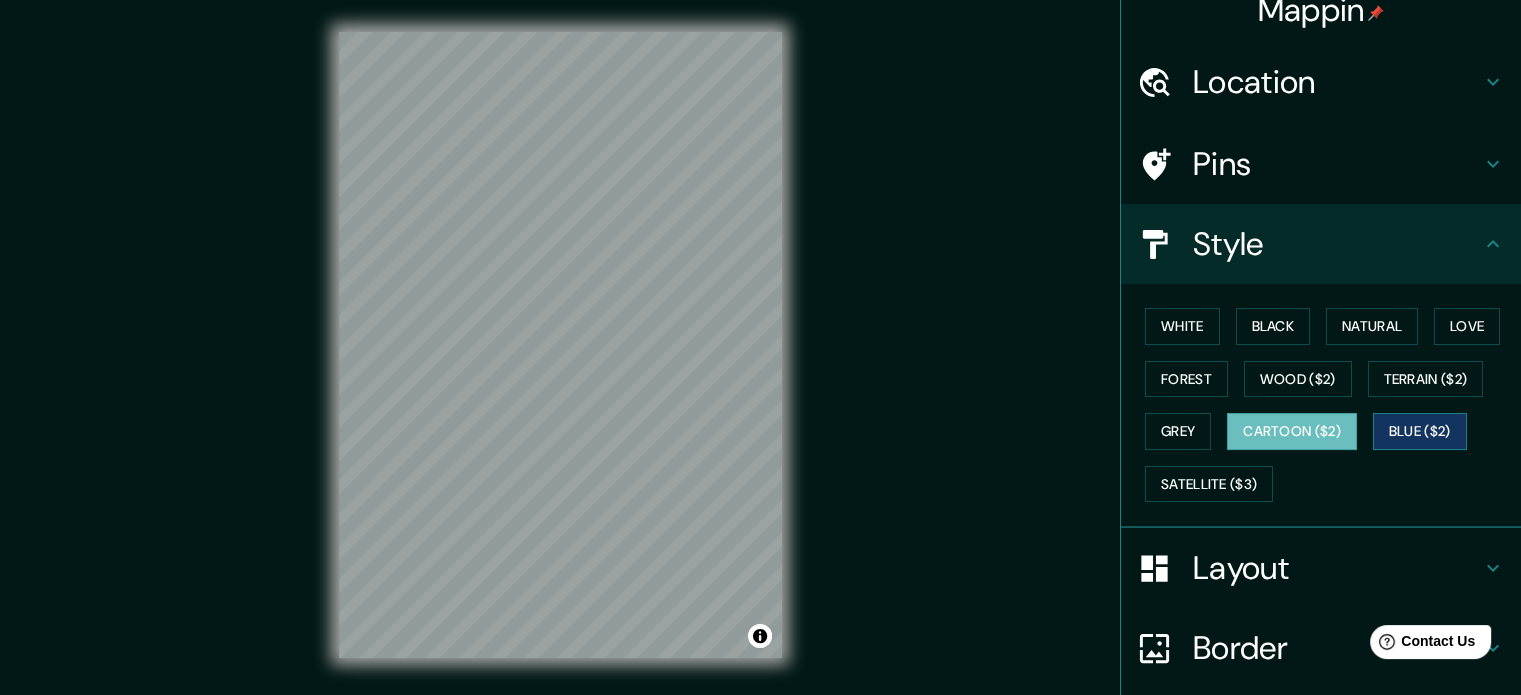 click on "Blue ($2)" at bounding box center (1420, 431) 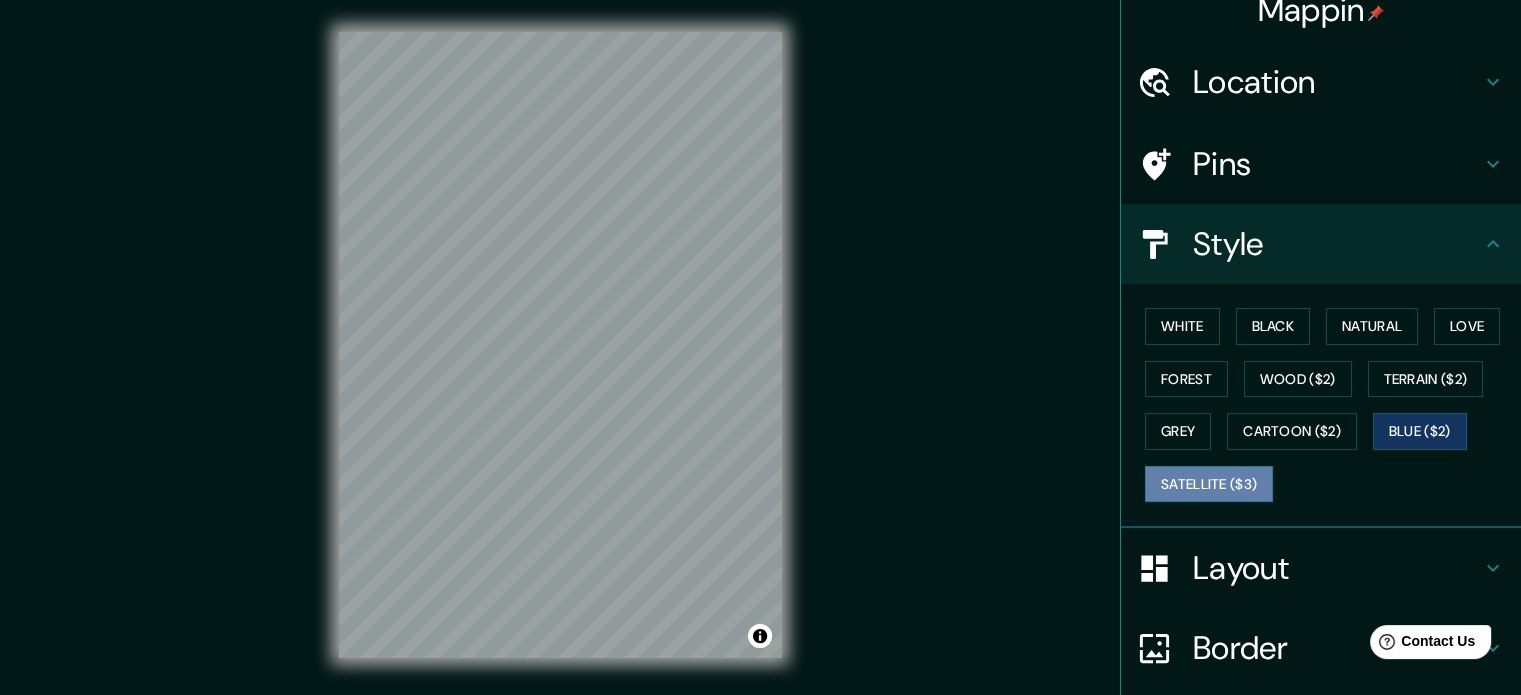 click on "Satellite ($3)" at bounding box center [1209, 484] 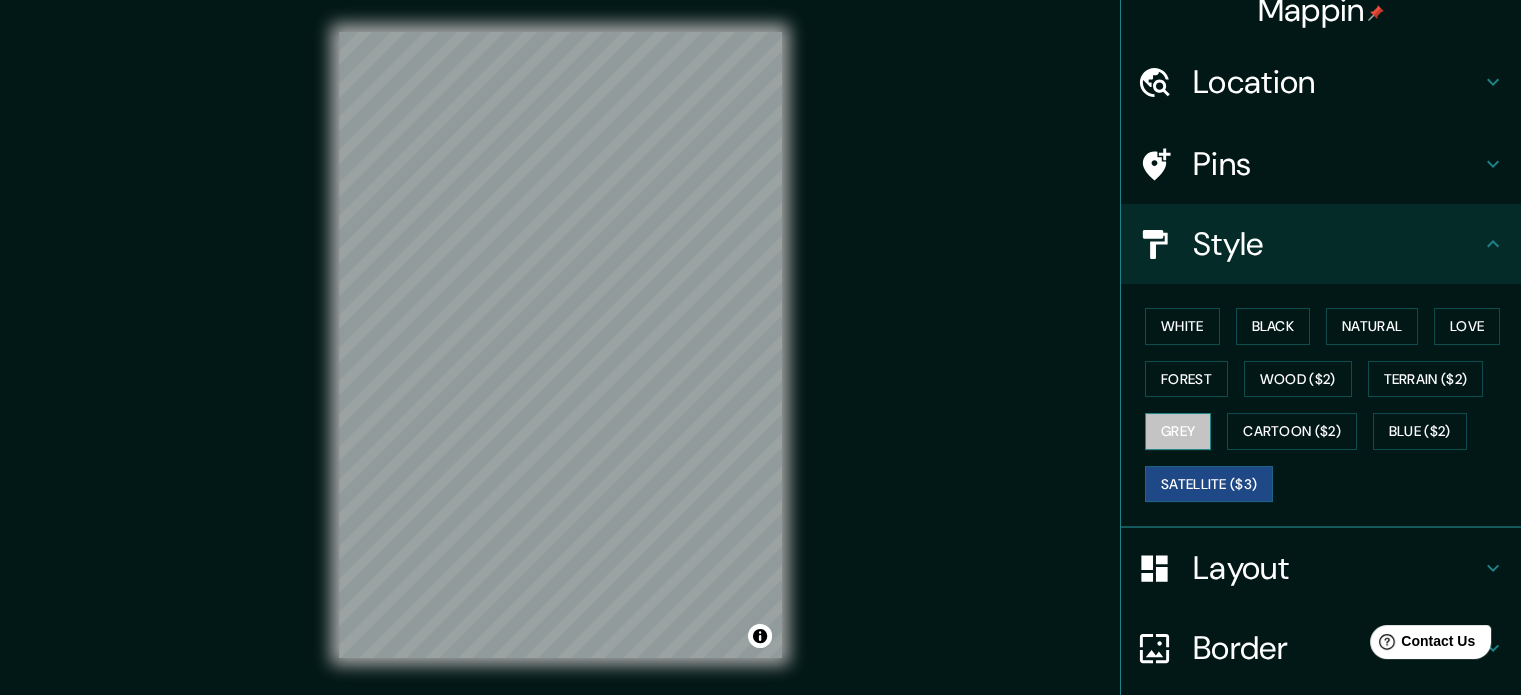 click on "Grey" at bounding box center (1178, 431) 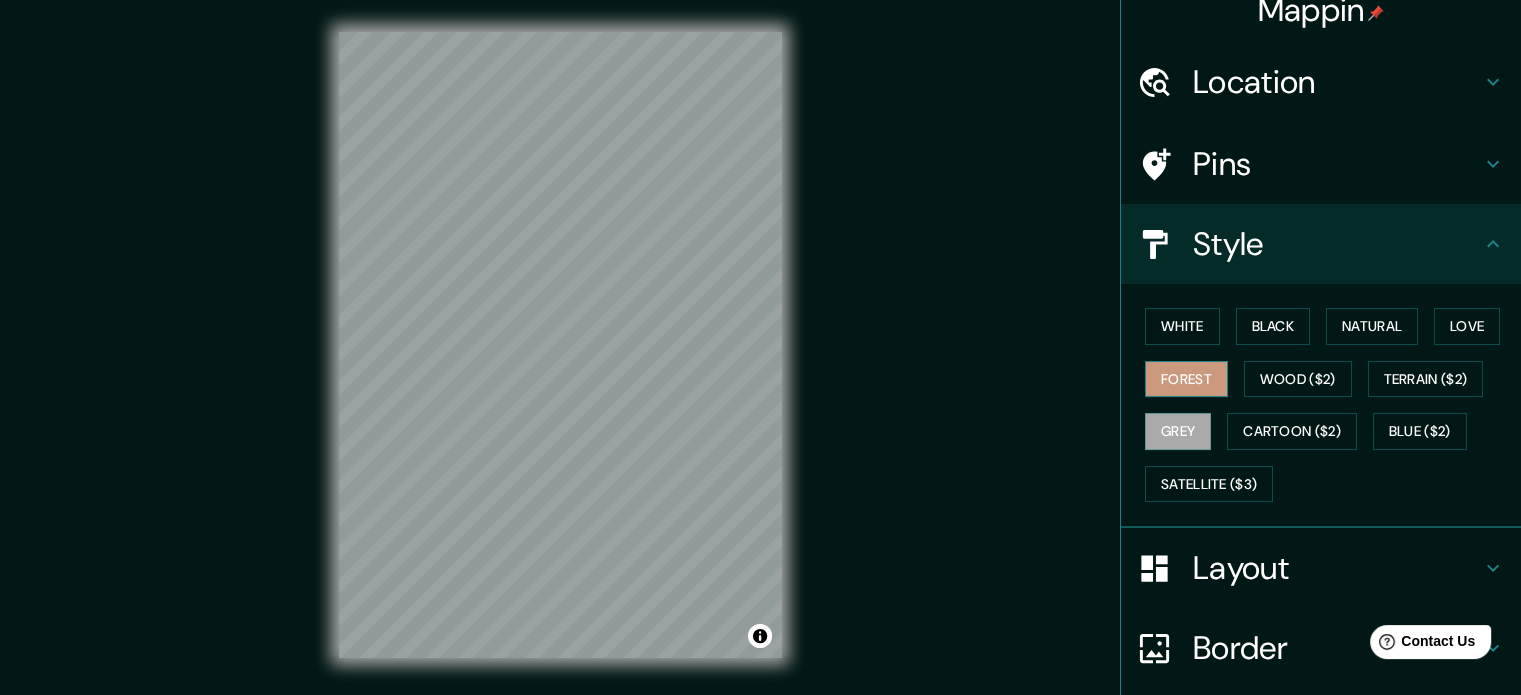 click on "Forest" at bounding box center [1186, 379] 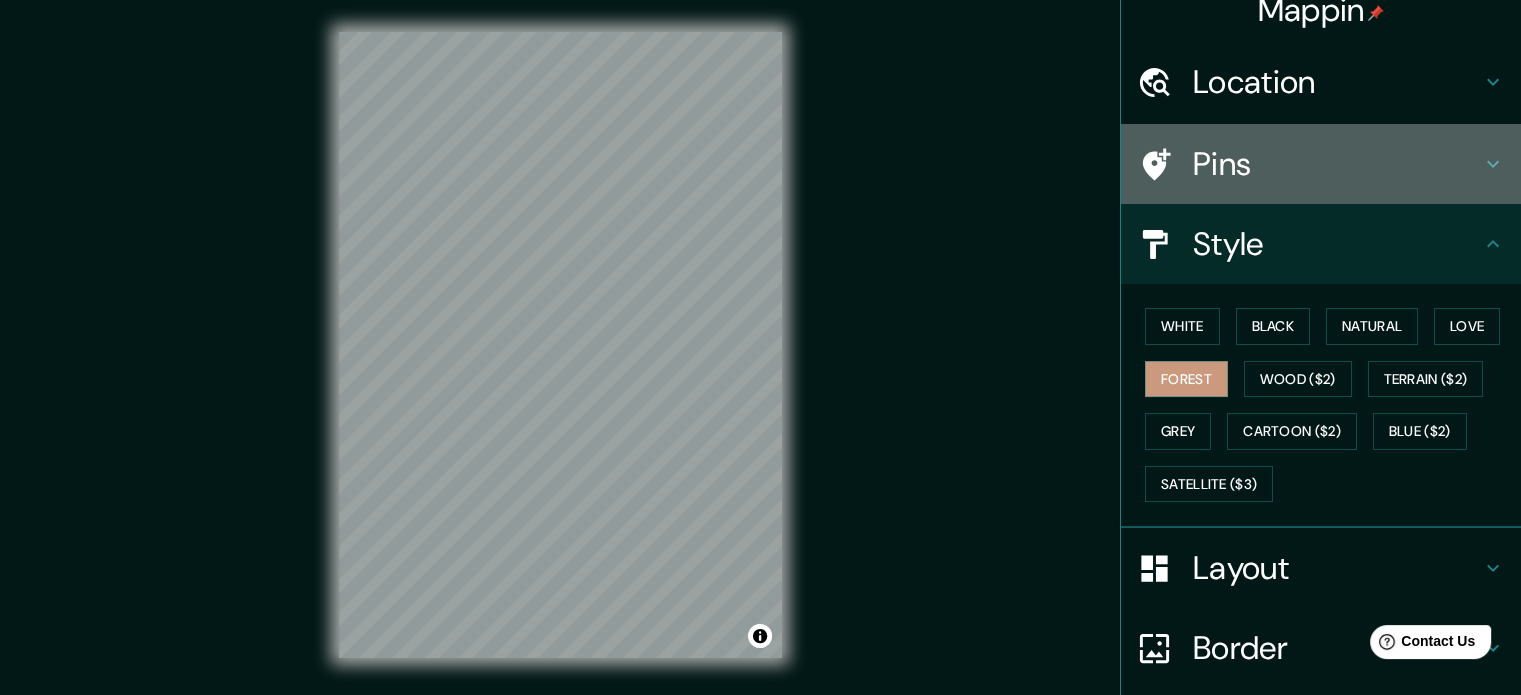 click on "Pins" at bounding box center [1337, 164] 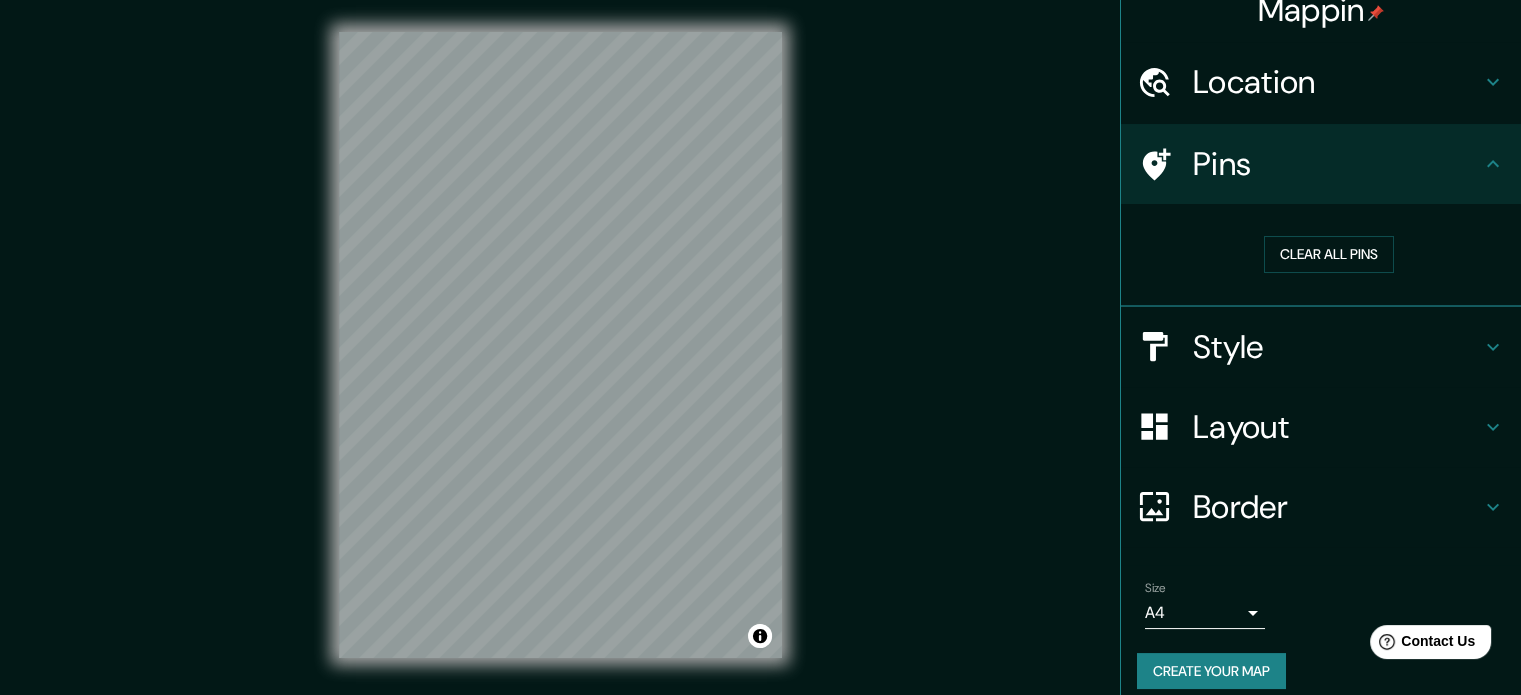 click 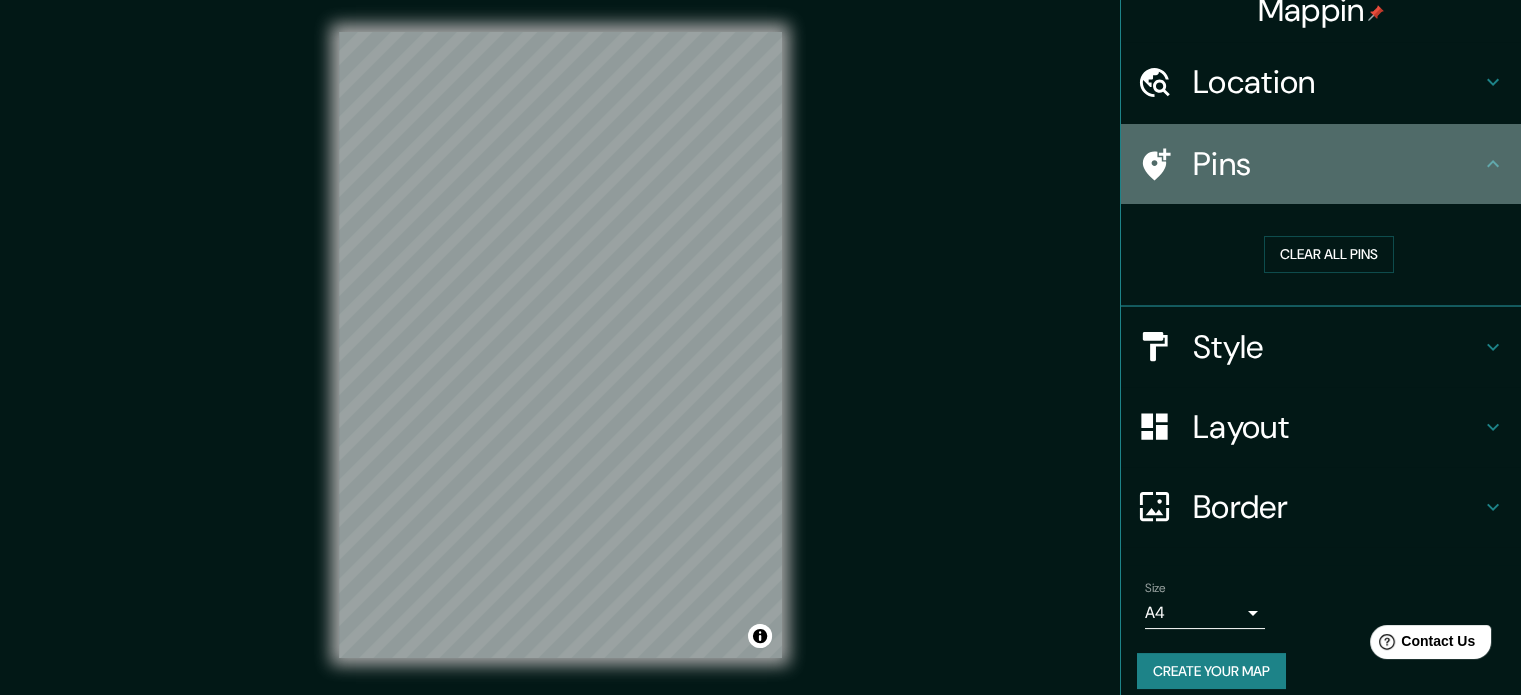 click 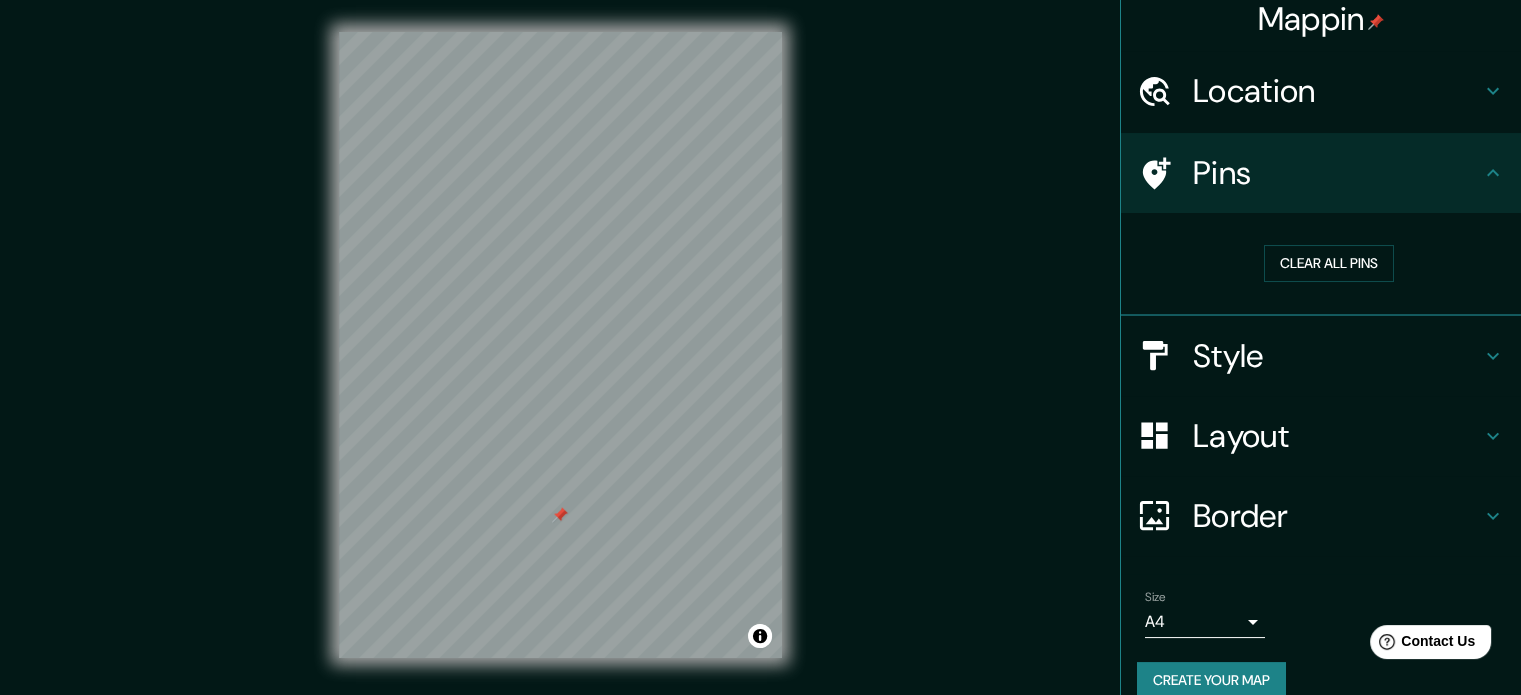 scroll, scrollTop: 0, scrollLeft: 0, axis: both 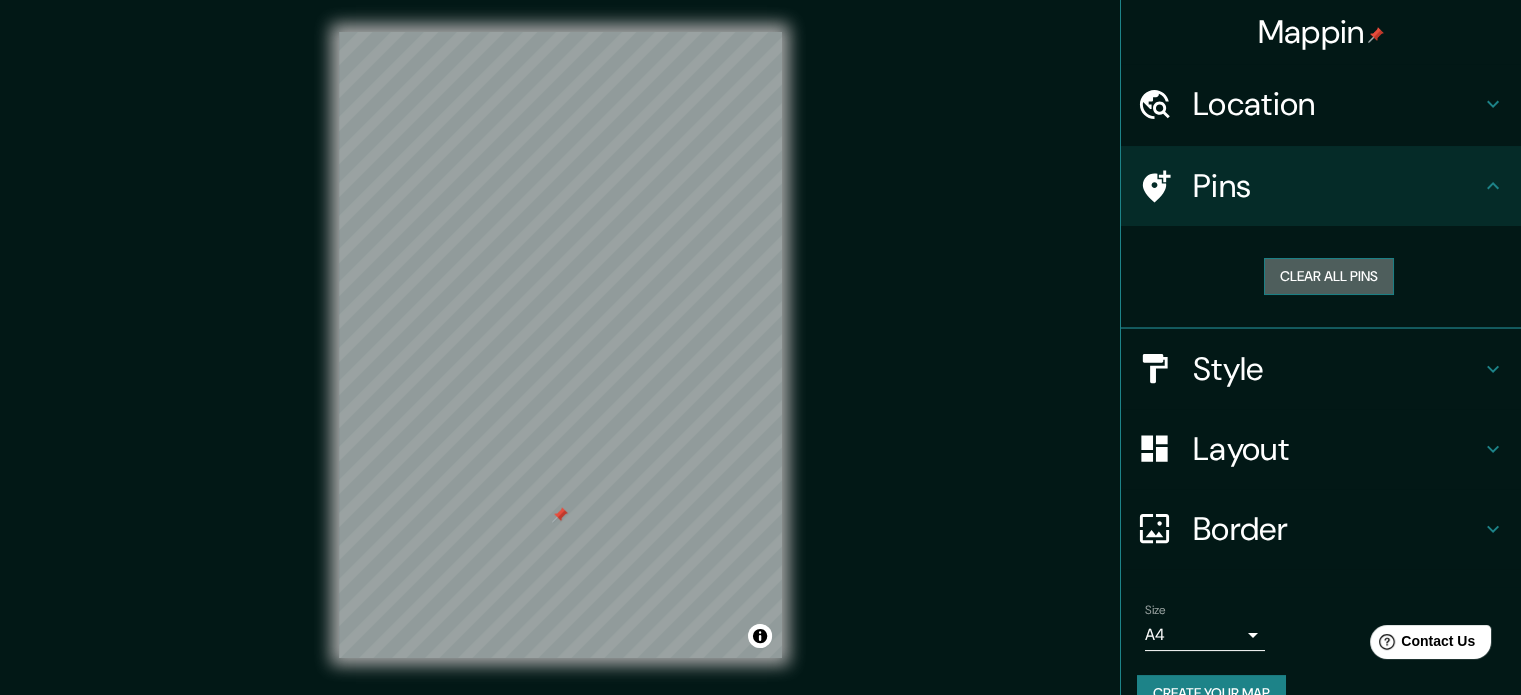 click on "Clear all pins" at bounding box center [1329, 276] 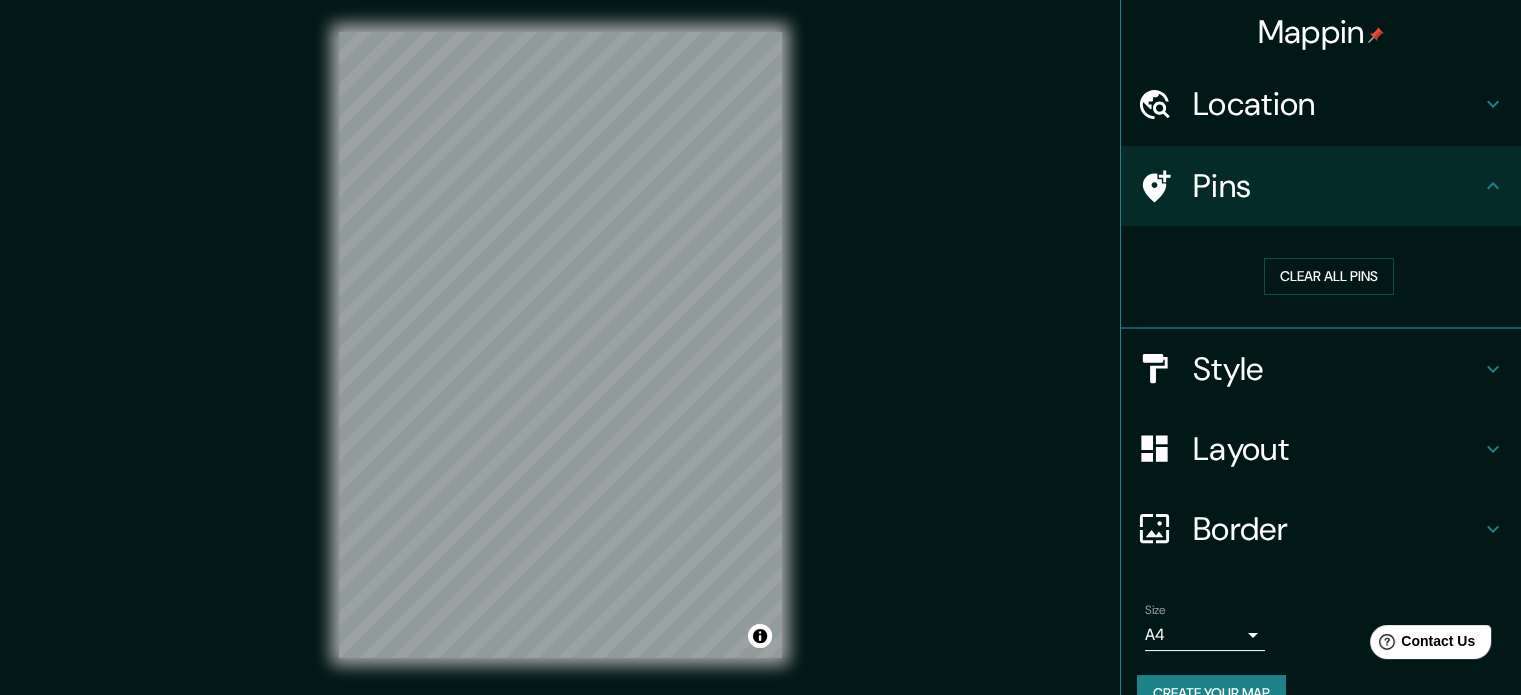 scroll, scrollTop: 38, scrollLeft: 0, axis: vertical 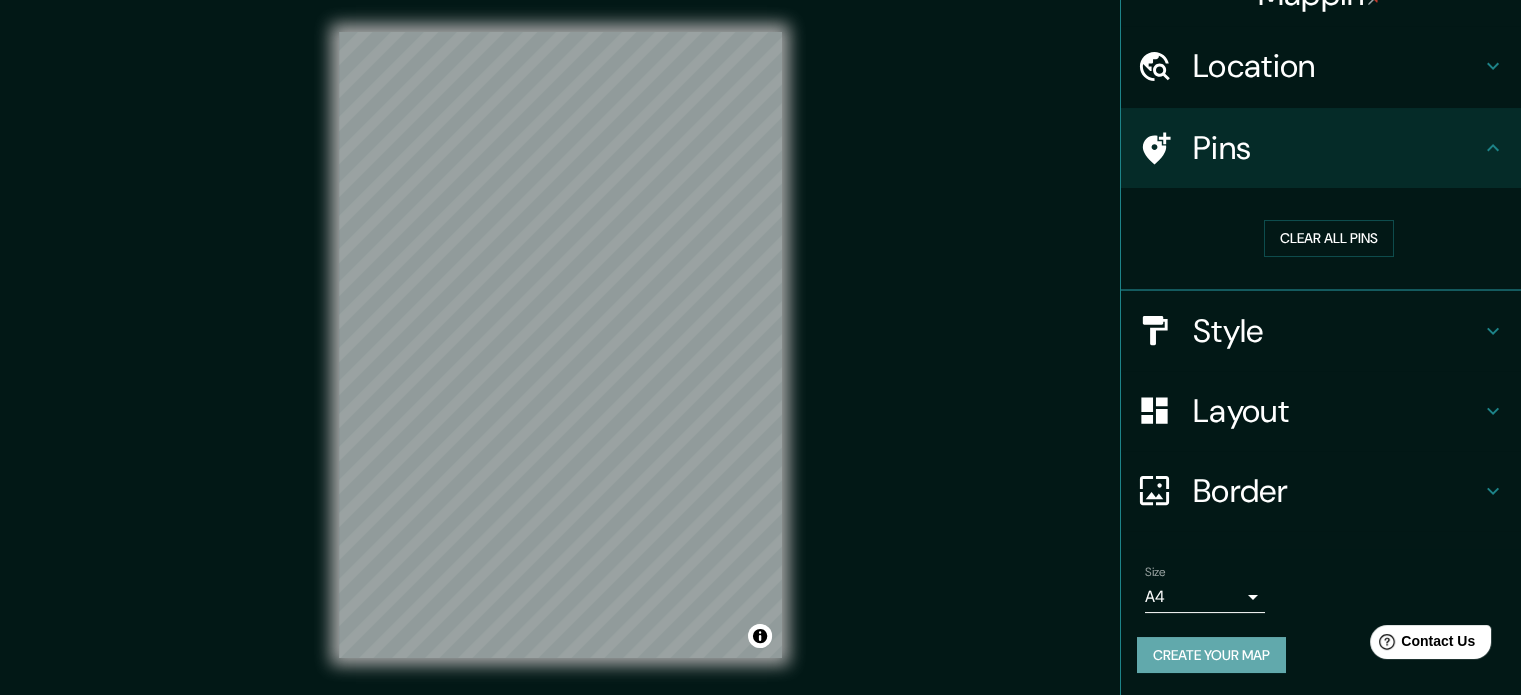 click on "Create your map" at bounding box center [1211, 655] 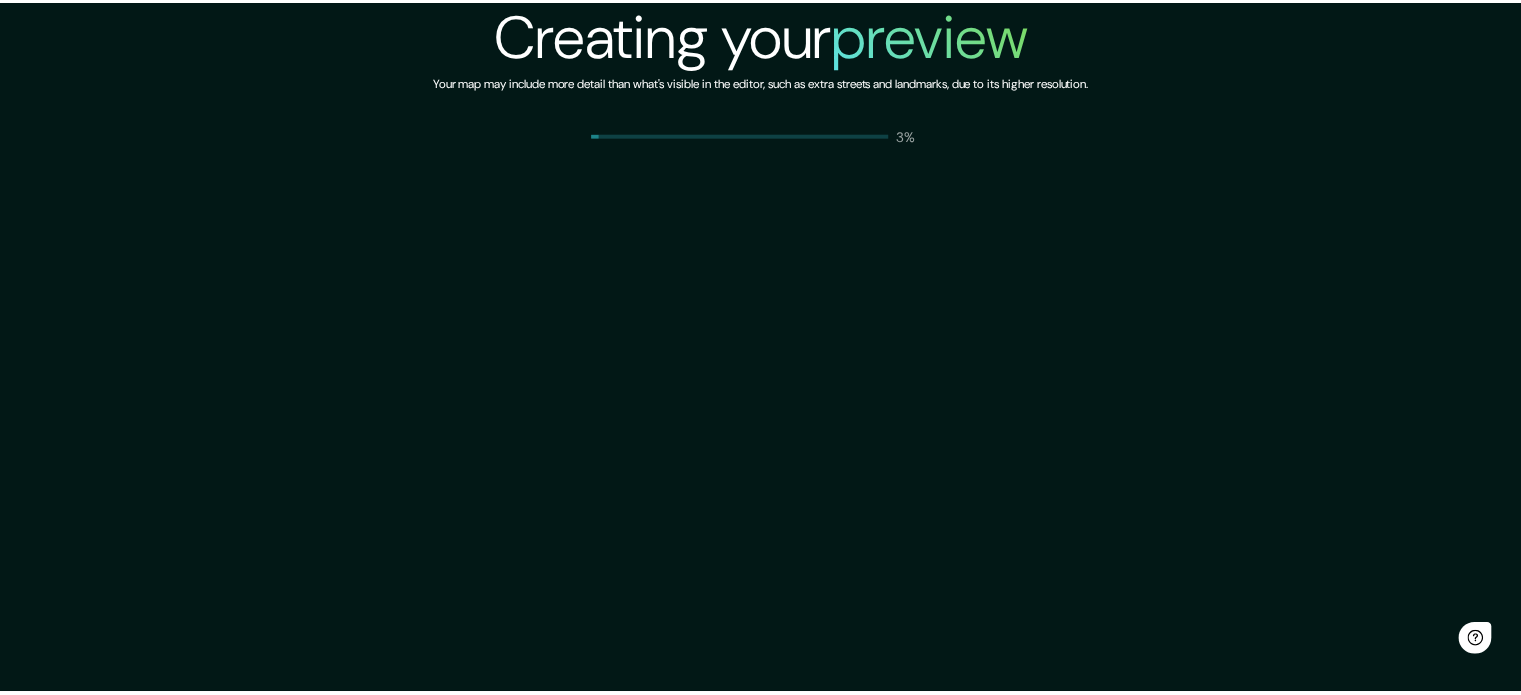 scroll, scrollTop: 0, scrollLeft: 0, axis: both 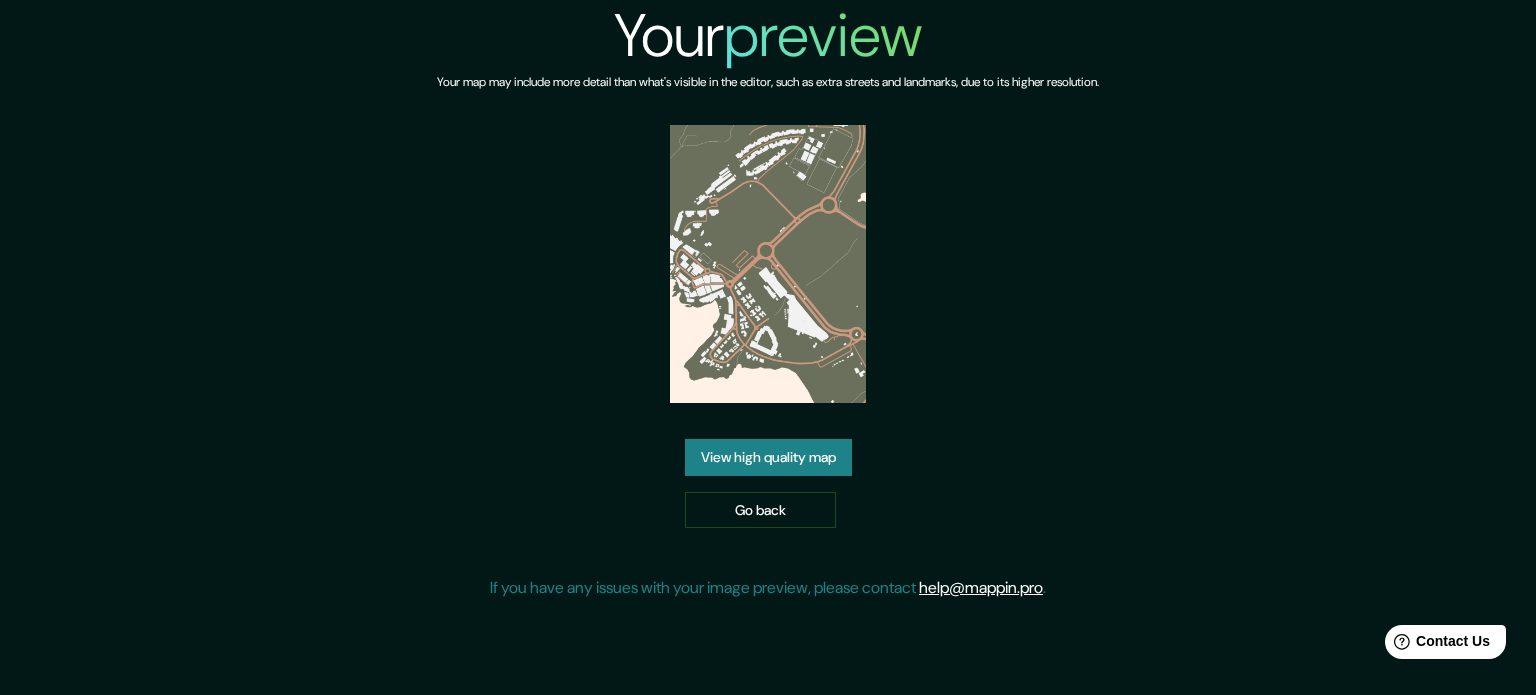 click on "View high quality map" at bounding box center (768, 457) 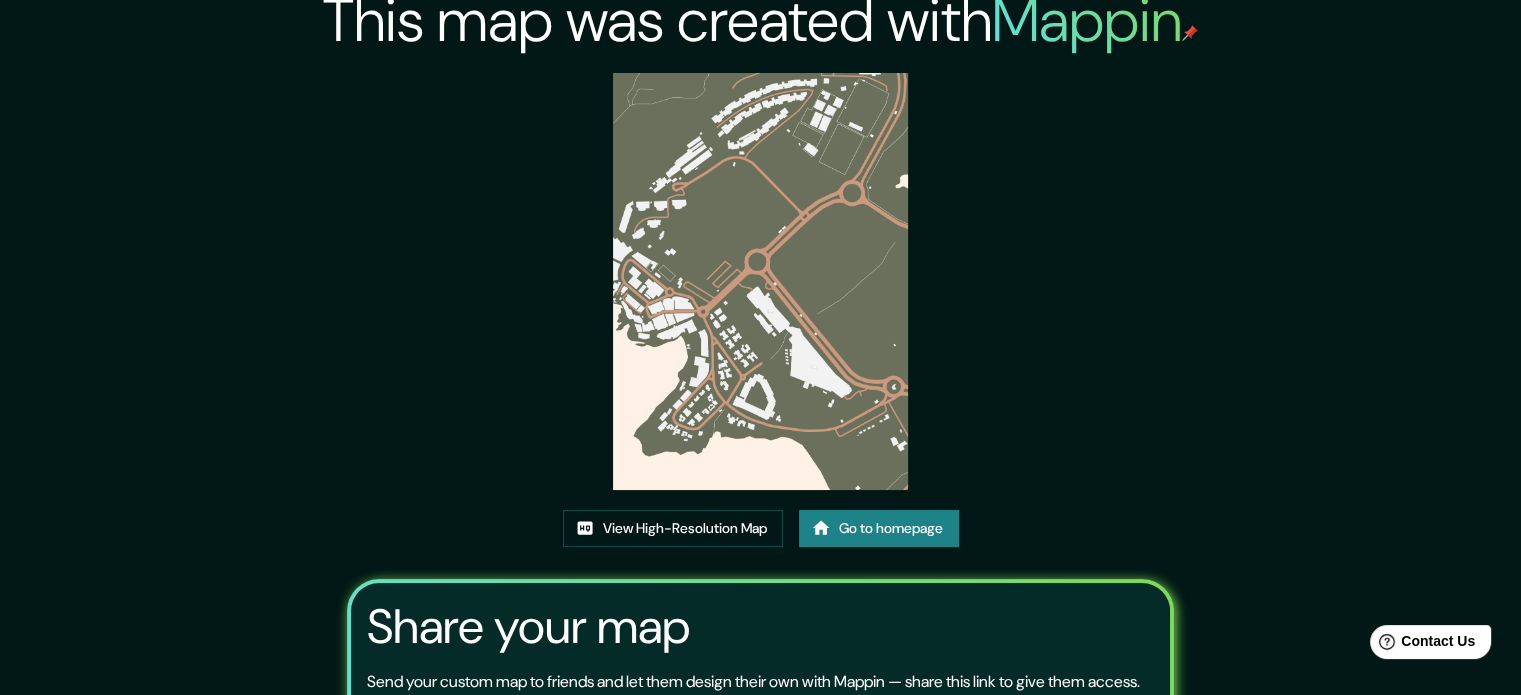 scroll, scrollTop: 0, scrollLeft: 0, axis: both 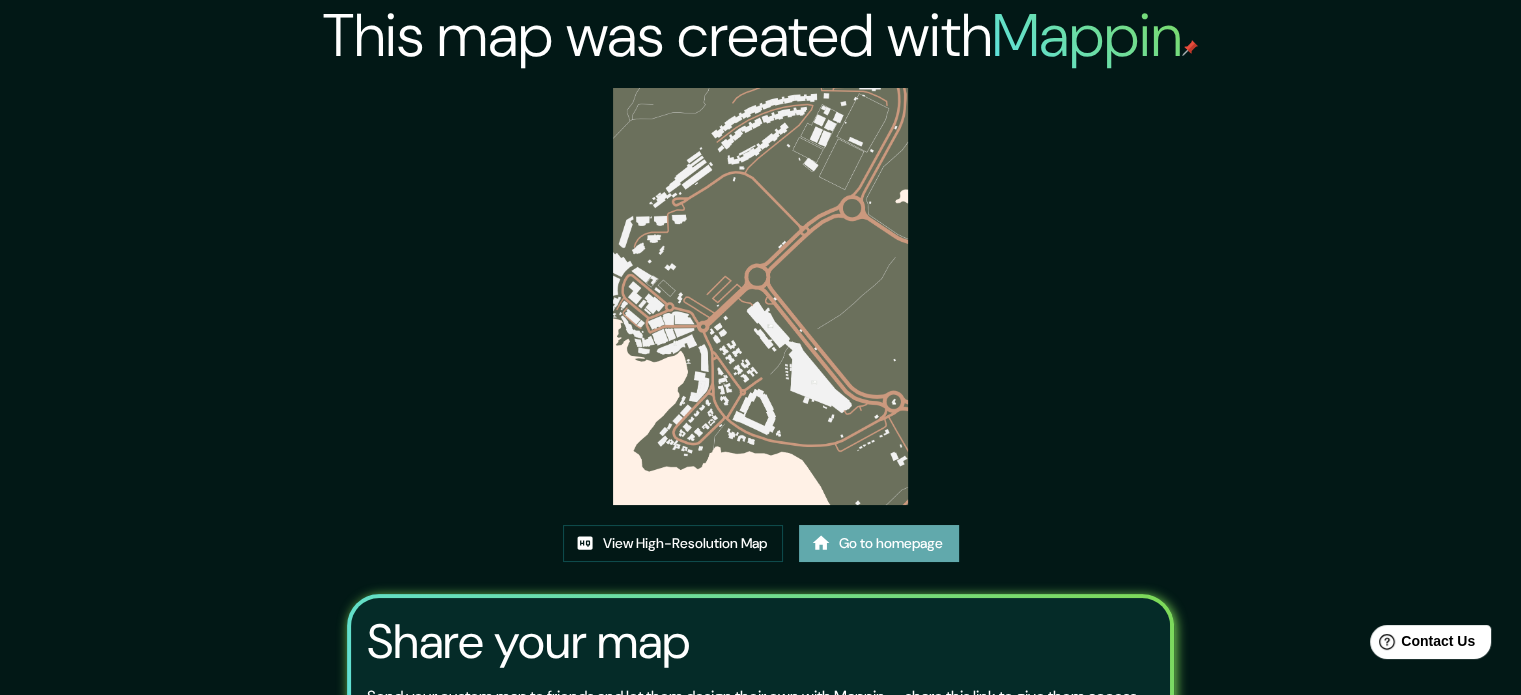 click on "Go to homepage" at bounding box center [879, 543] 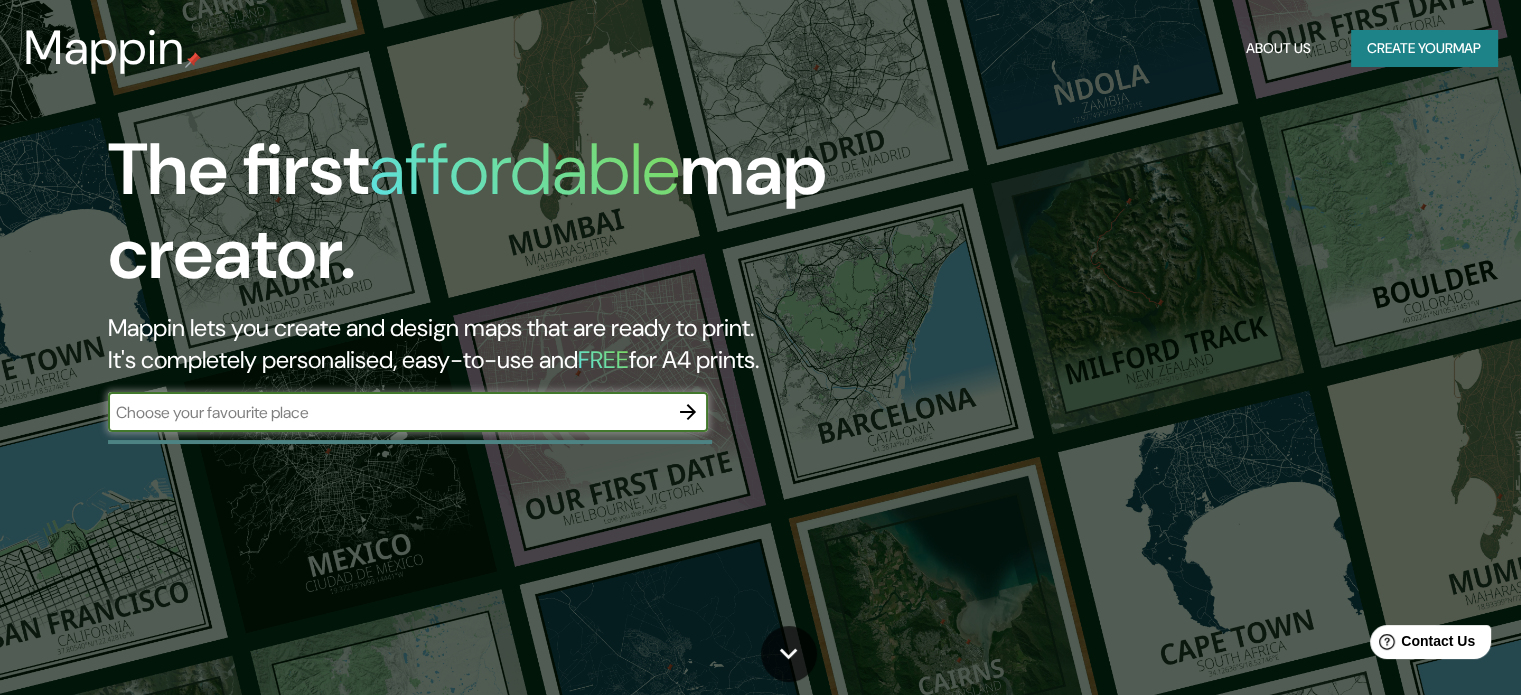 click on "​" at bounding box center (408, 412) 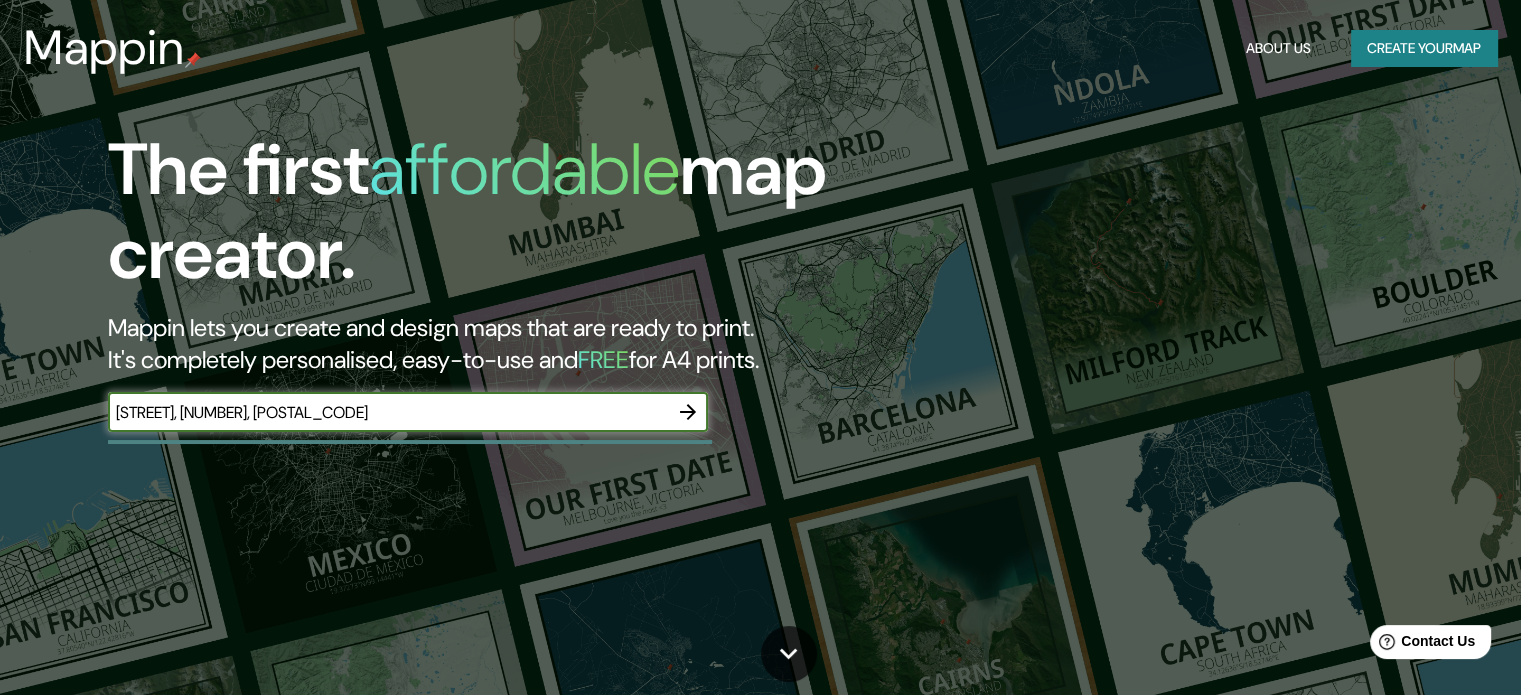 type on "[STREET], [NUMBER], [POSTAL_CODE]" 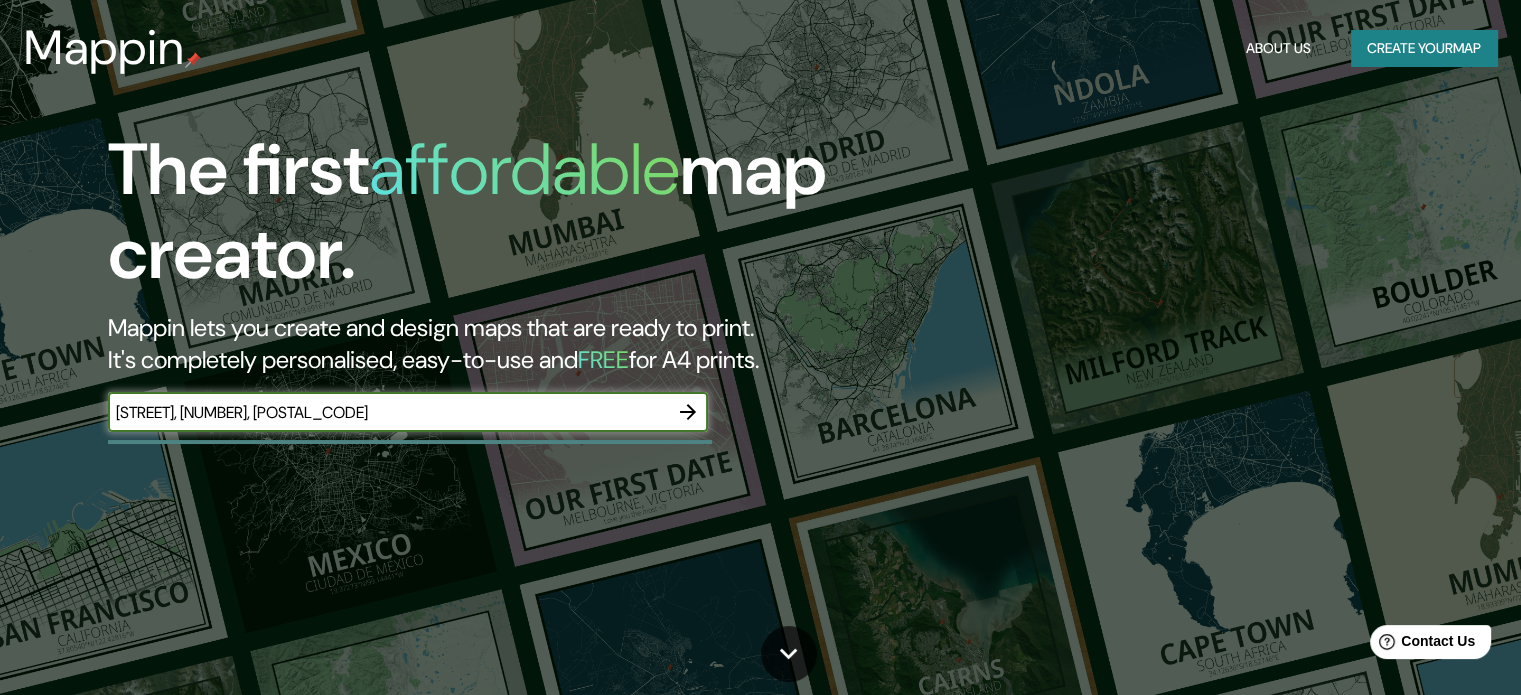 click 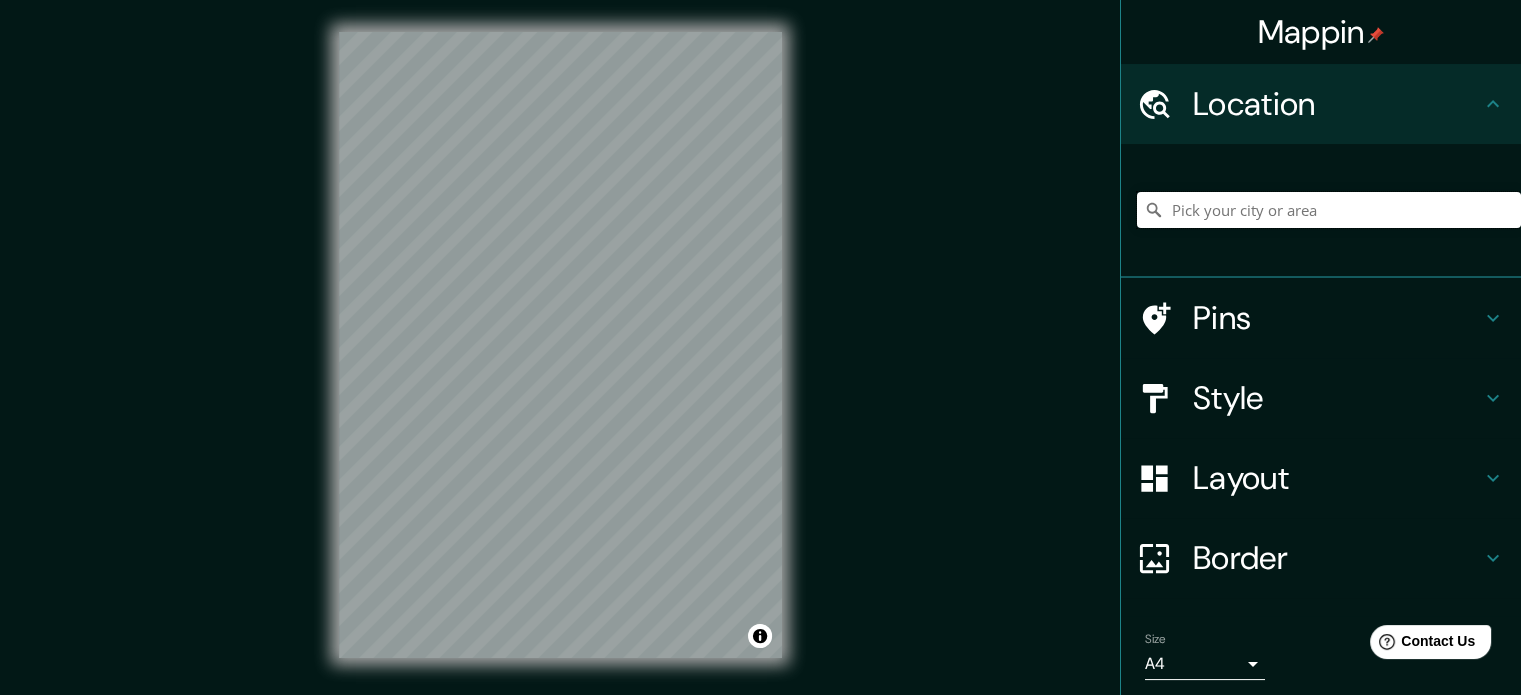 click at bounding box center (1329, 210) 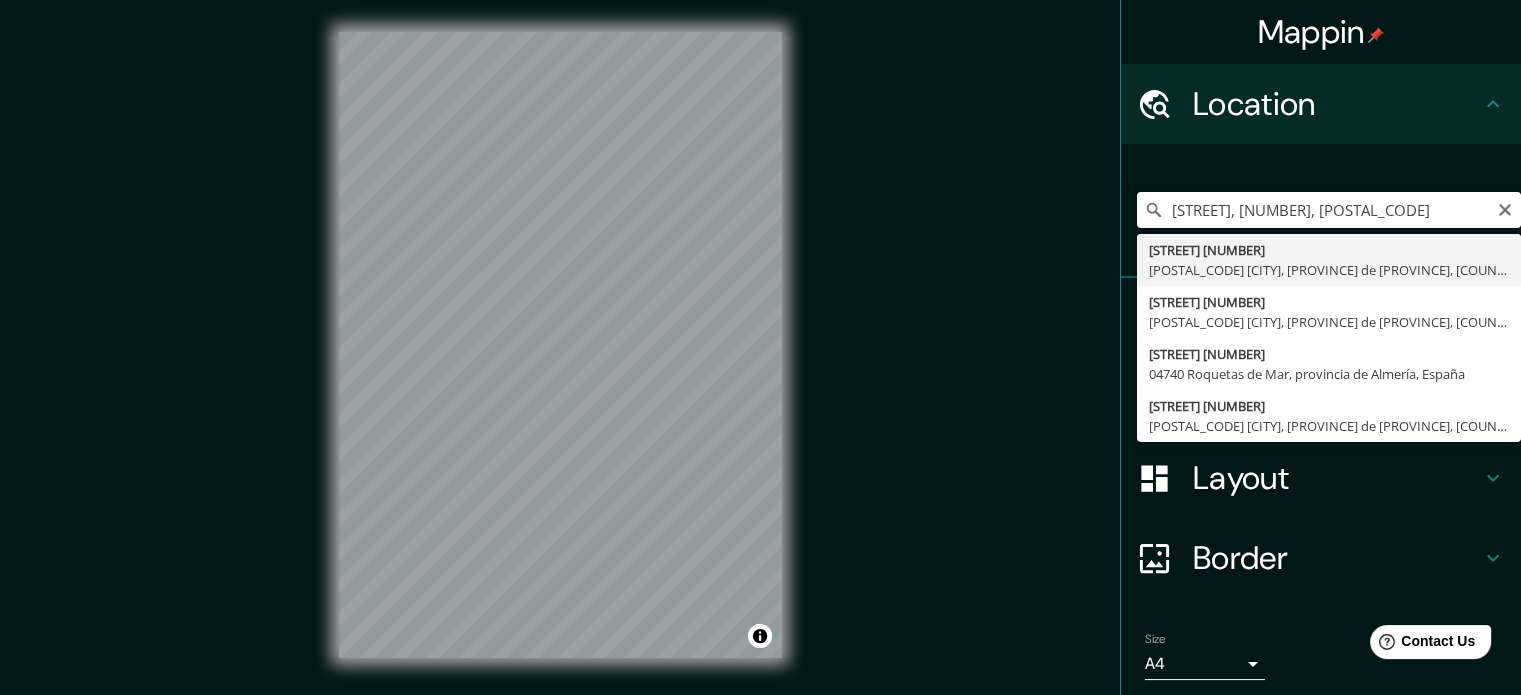 type on "[STREET] [NUMBER], [POSTAL_CODE] [CITY], [PROVINCE] de [PROVINCE], [COUNTRY]" 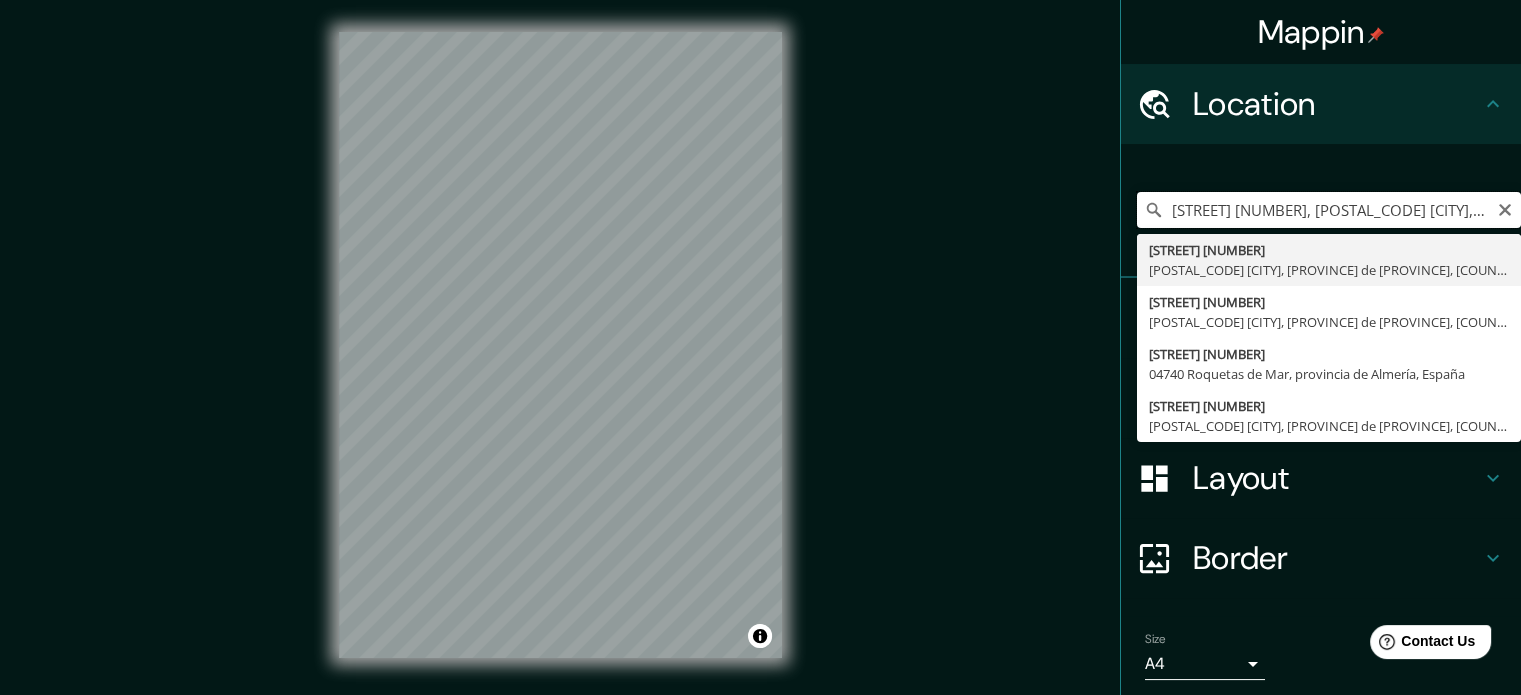 scroll, scrollTop: 0, scrollLeft: 0, axis: both 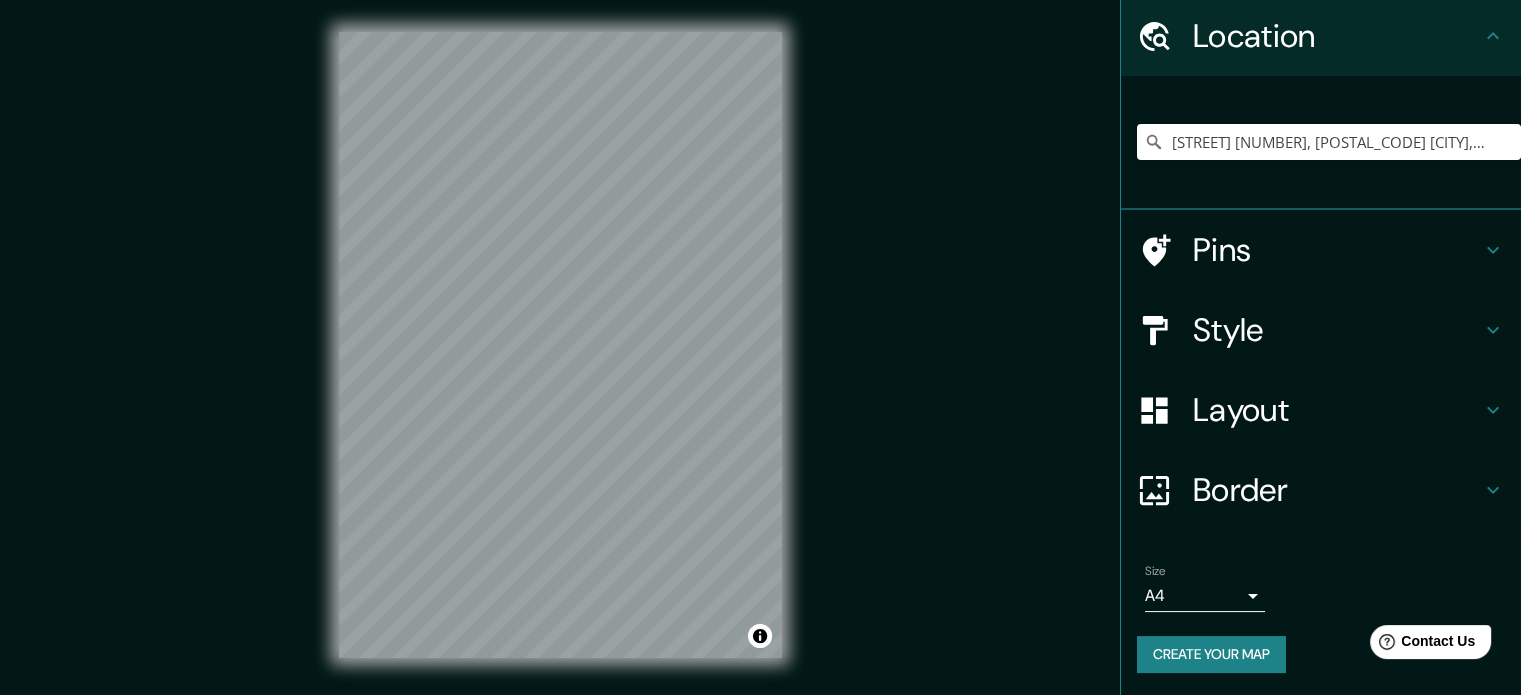 click on "Style" at bounding box center (1337, 330) 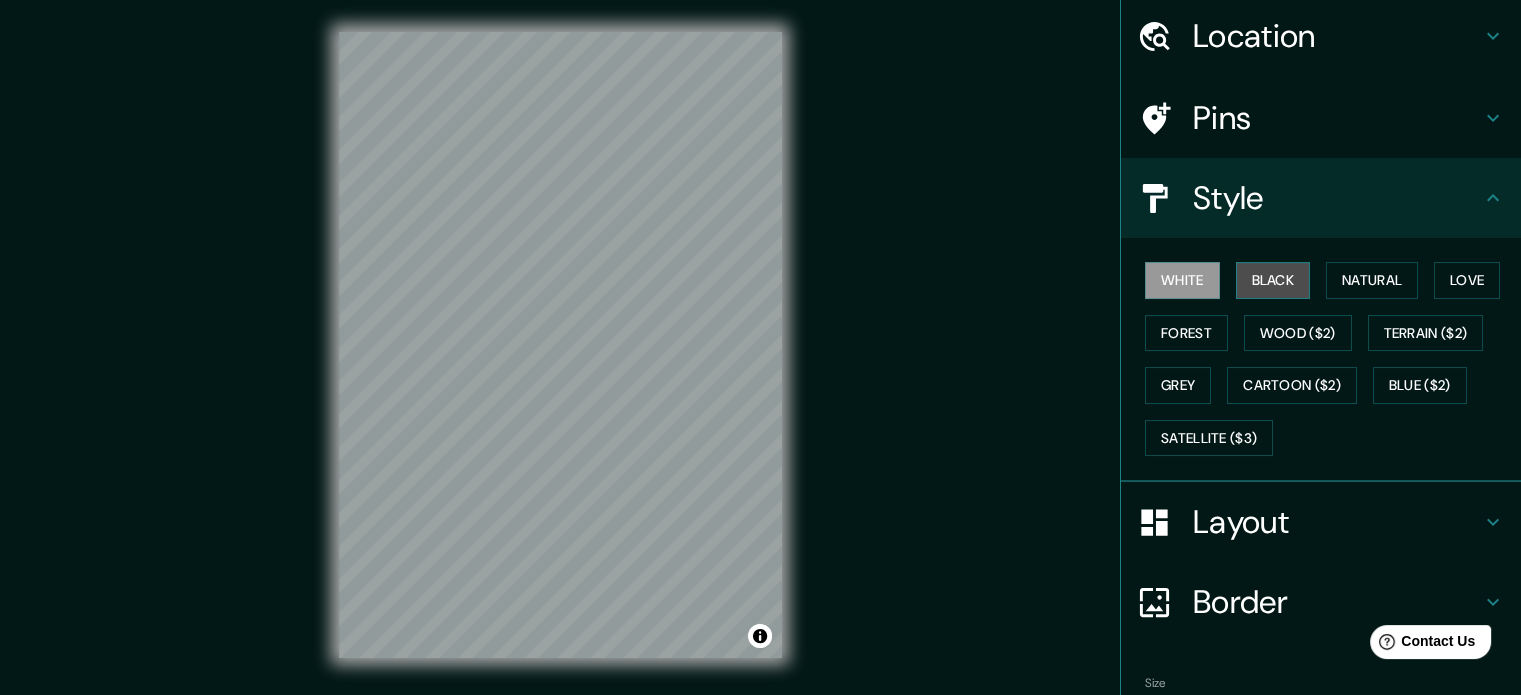 click on "Black" at bounding box center (1273, 280) 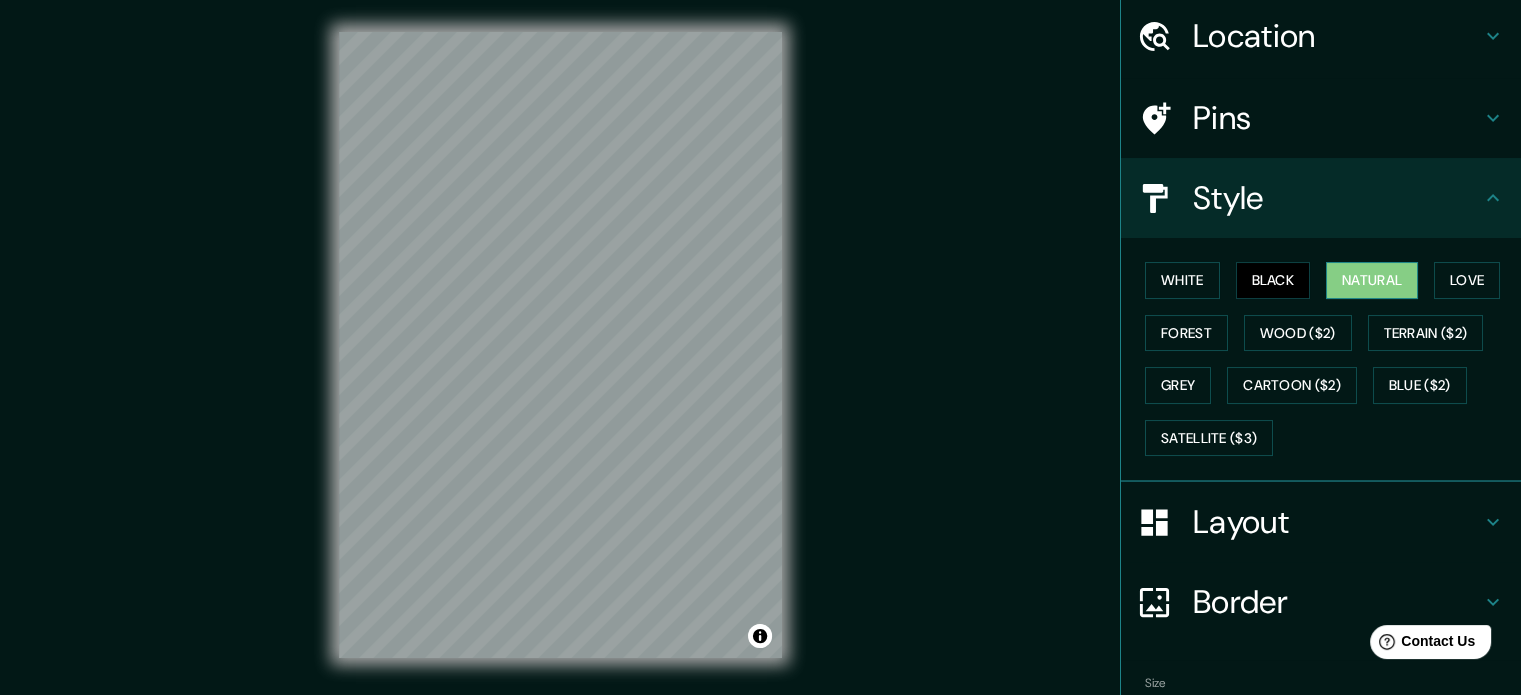 click on "Natural" at bounding box center (1372, 280) 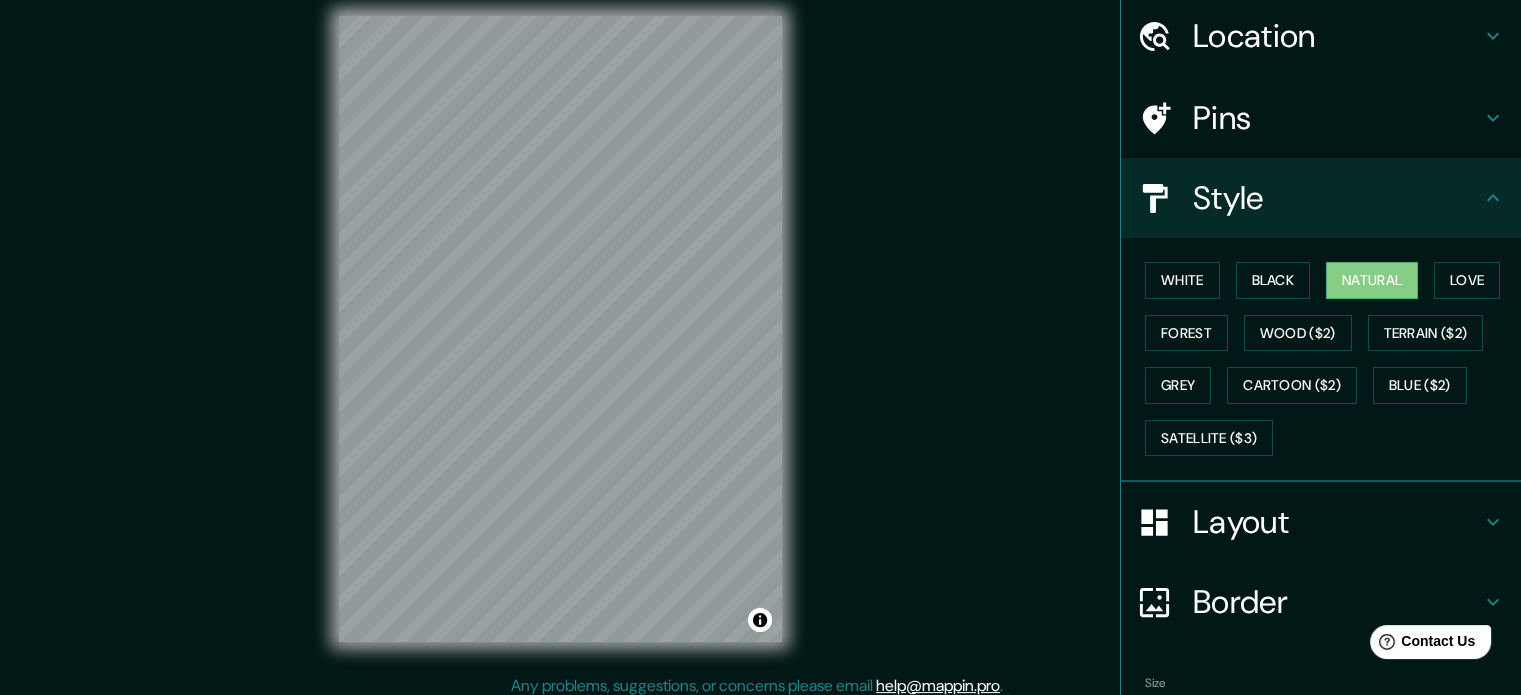 scroll, scrollTop: 26, scrollLeft: 0, axis: vertical 